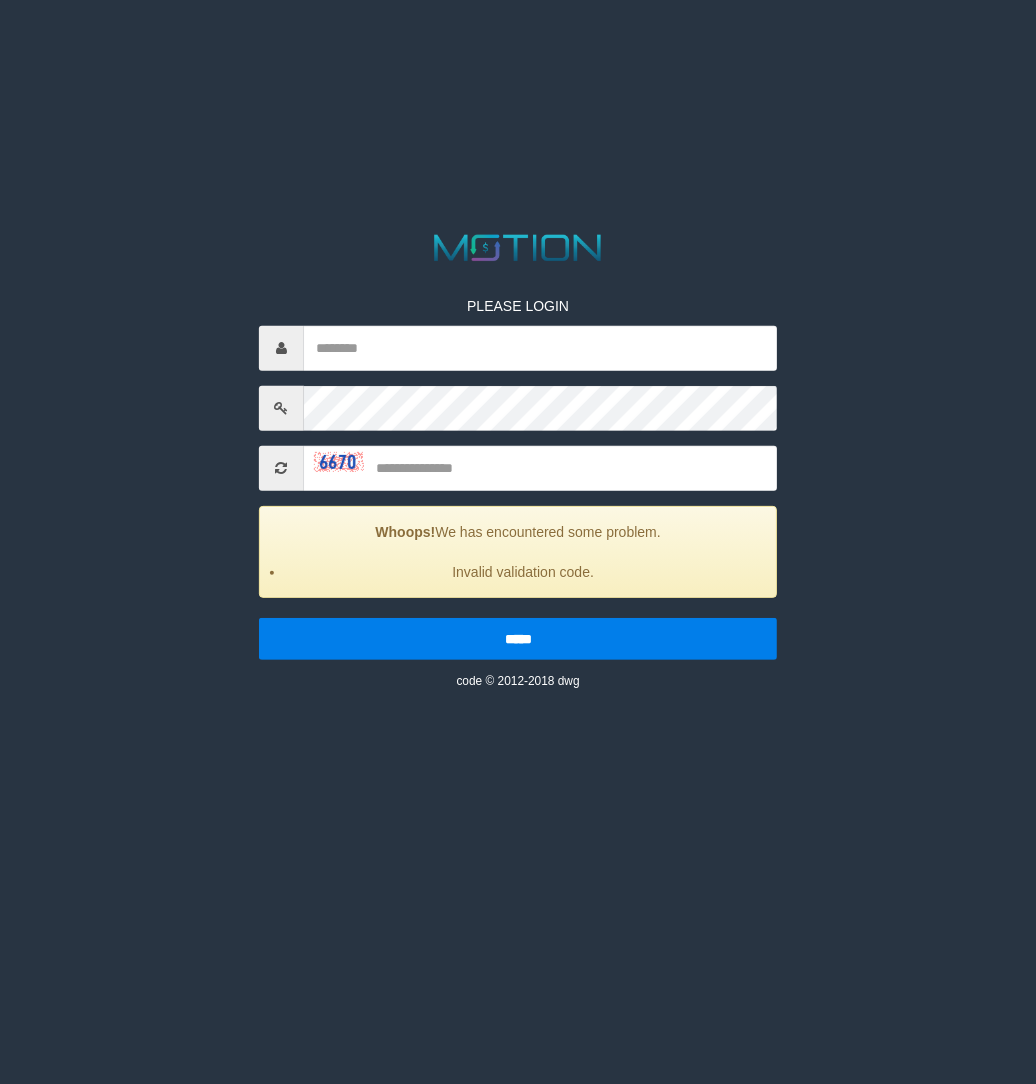 scroll, scrollTop: 0, scrollLeft: 0, axis: both 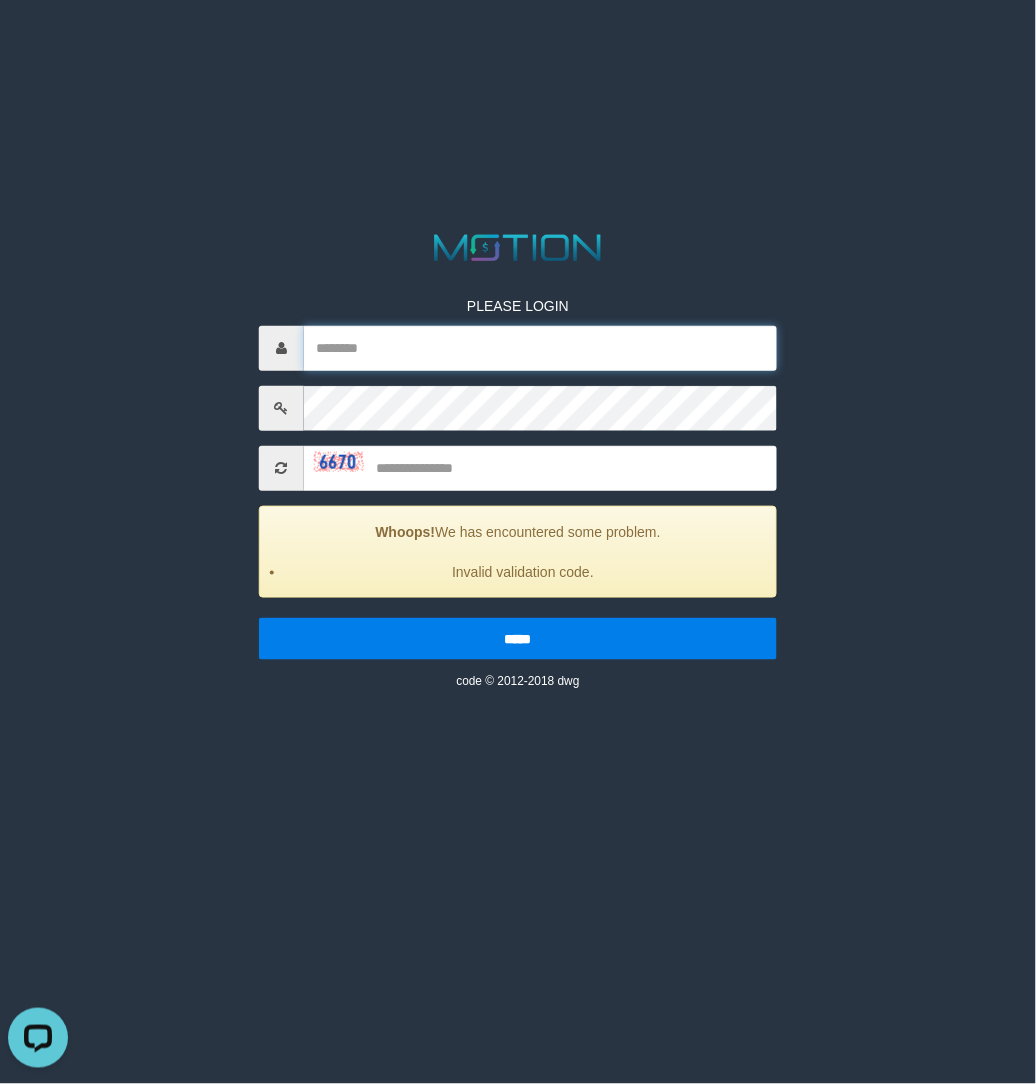 click at bounding box center [540, 348] 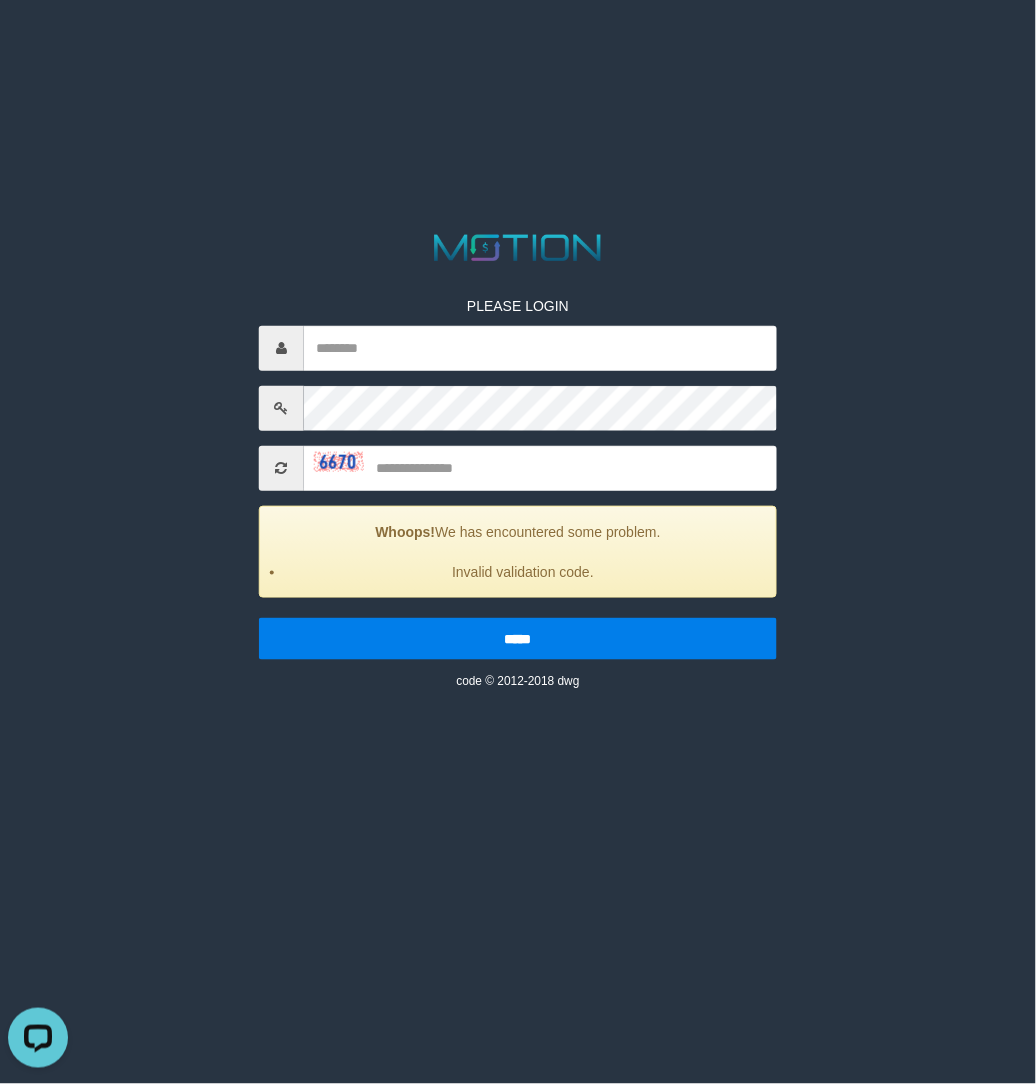 click on "PLEASE LOGIN
Whoops!  We has encountered some problem.
Invalid validation code.
*****
code © 2012-2018 dwg" at bounding box center (518, 25) 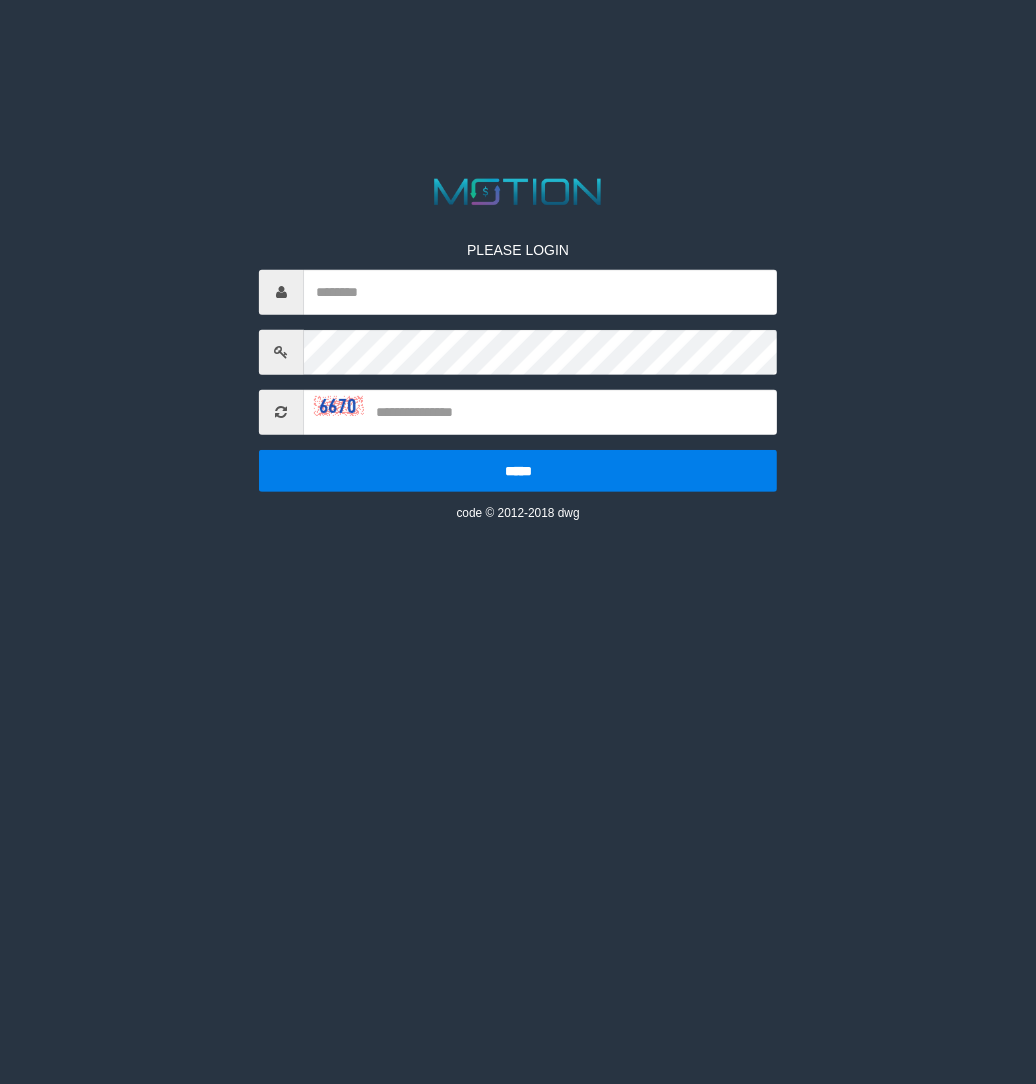 scroll, scrollTop: 0, scrollLeft: 0, axis: both 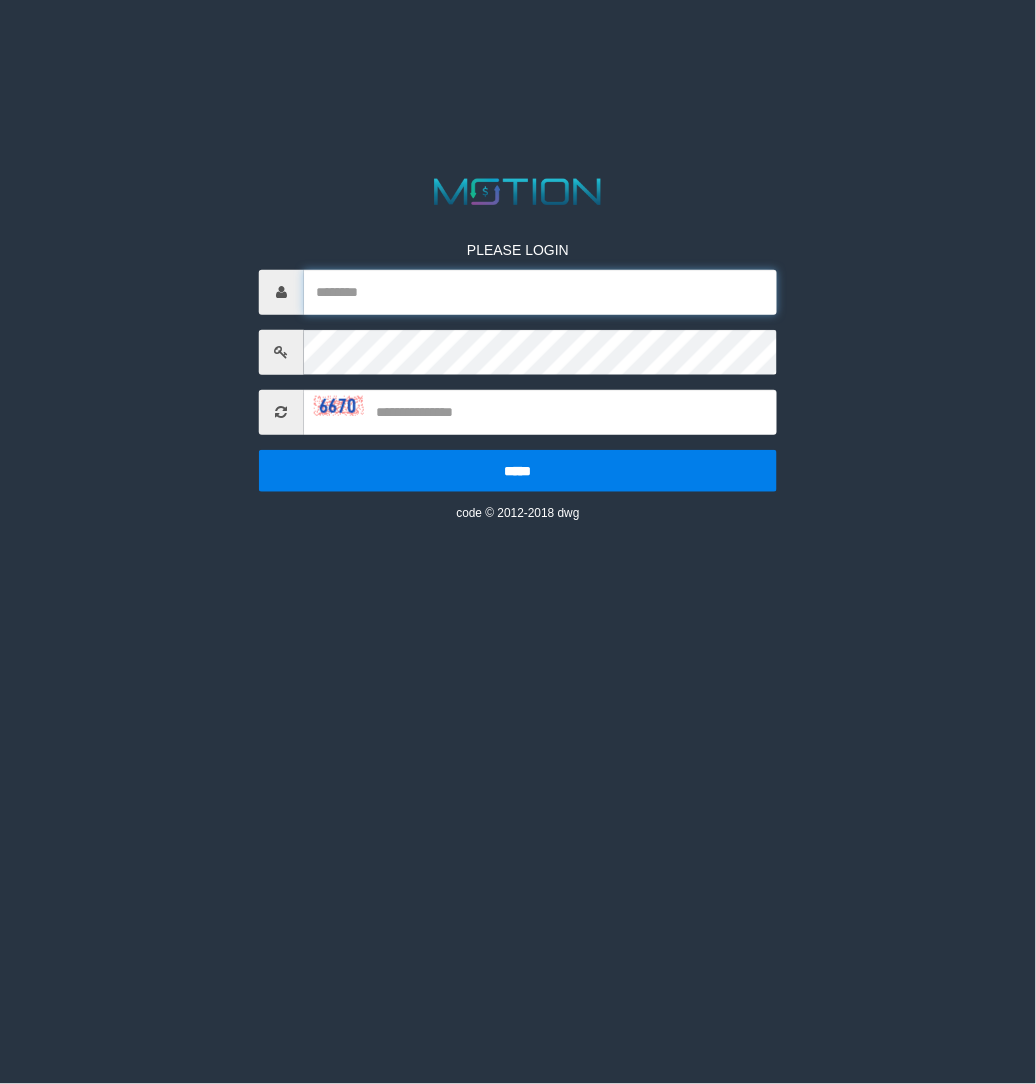 click at bounding box center (540, 292) 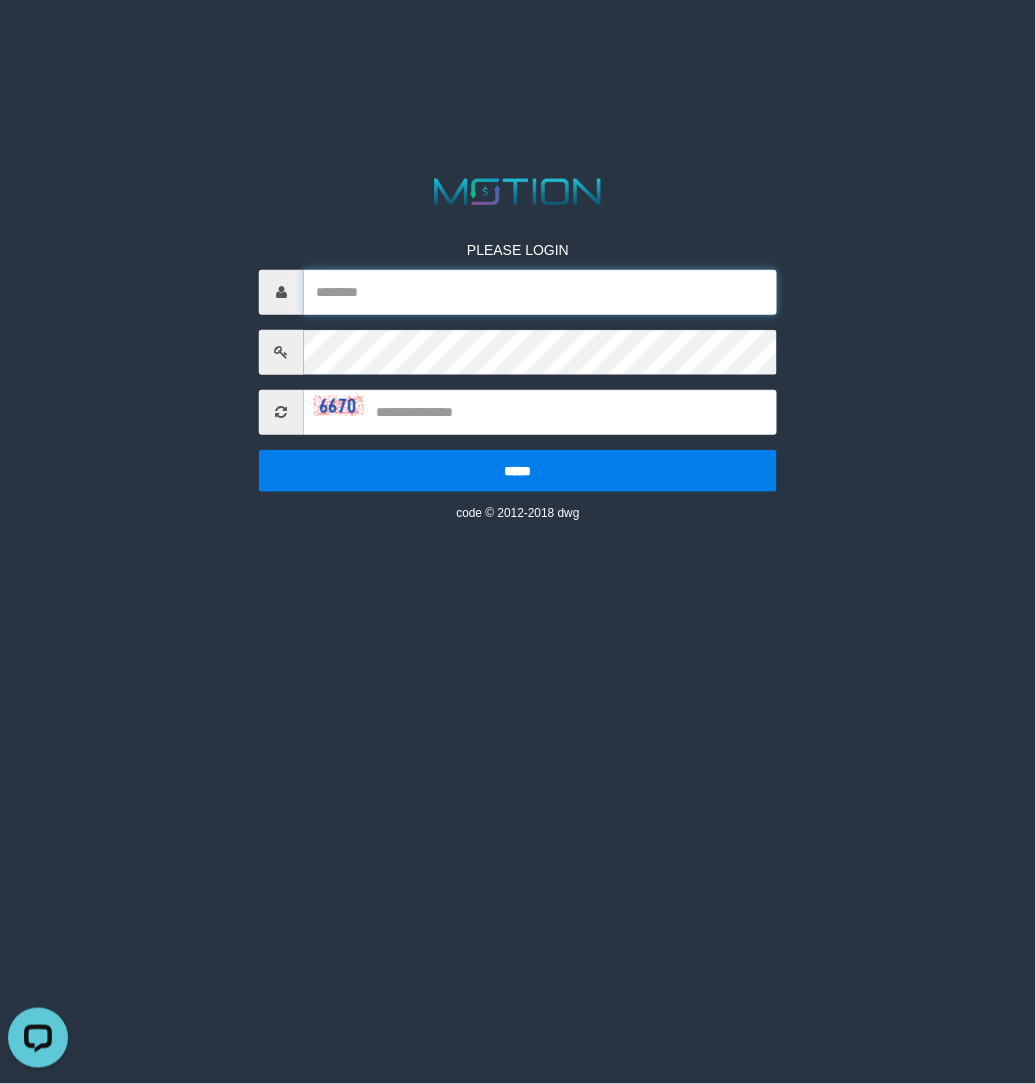 scroll, scrollTop: 0, scrollLeft: 0, axis: both 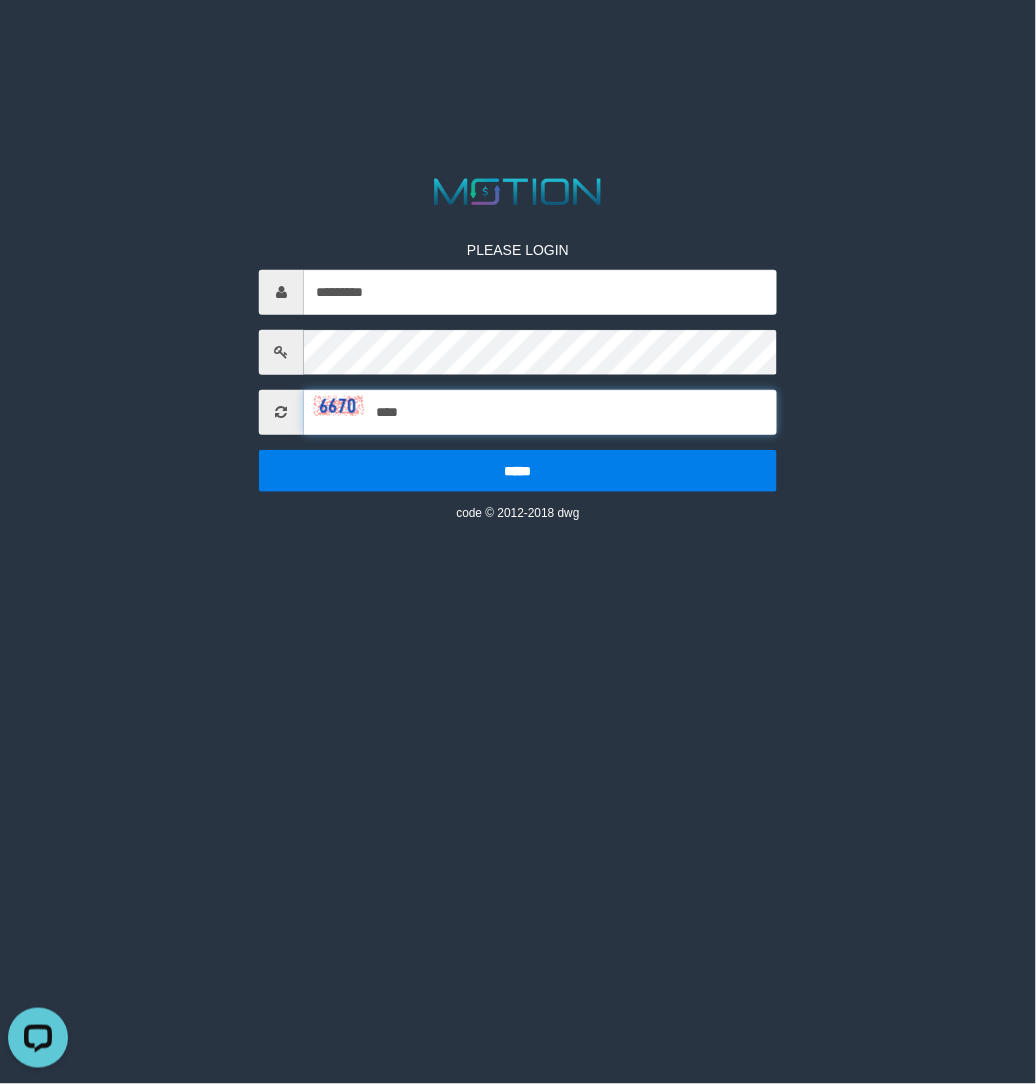 type on "****" 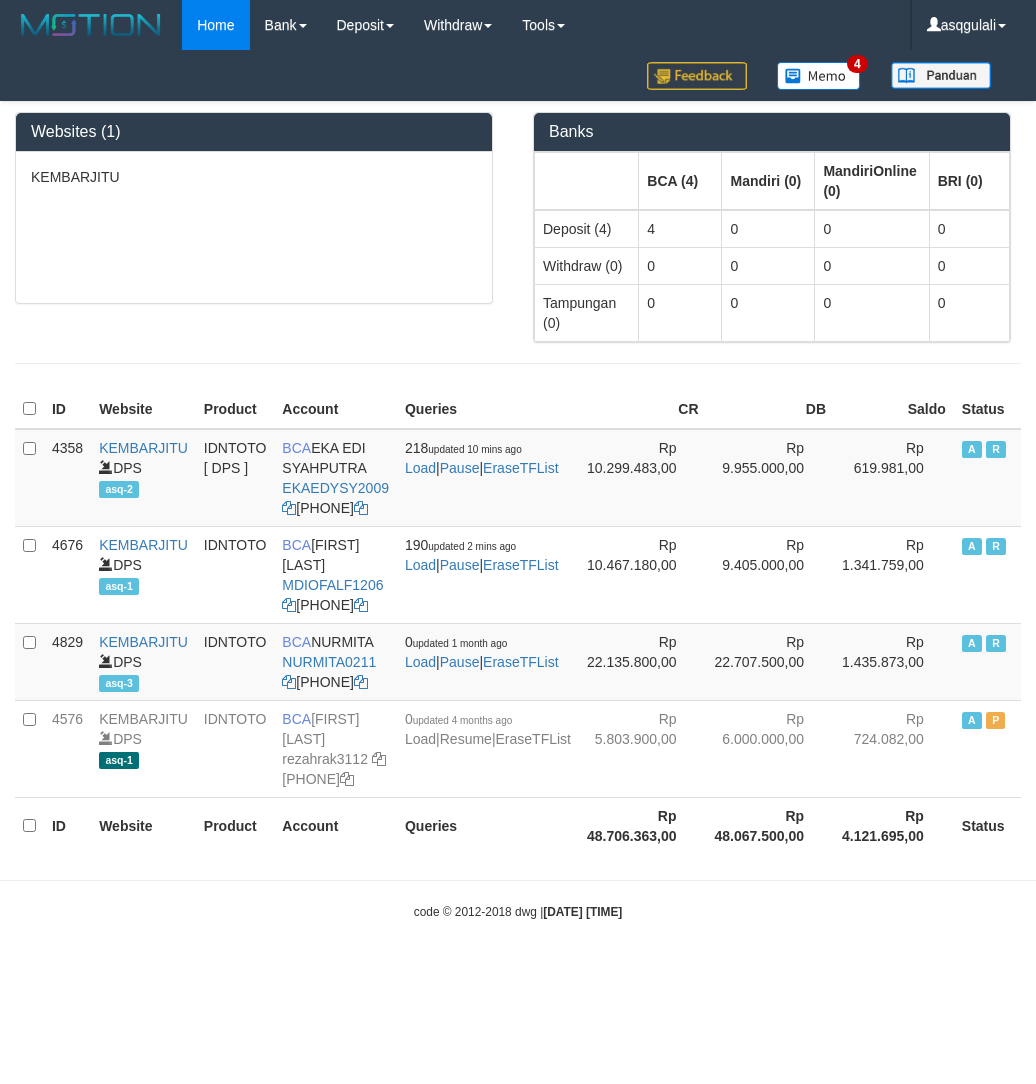 scroll, scrollTop: 0, scrollLeft: 0, axis: both 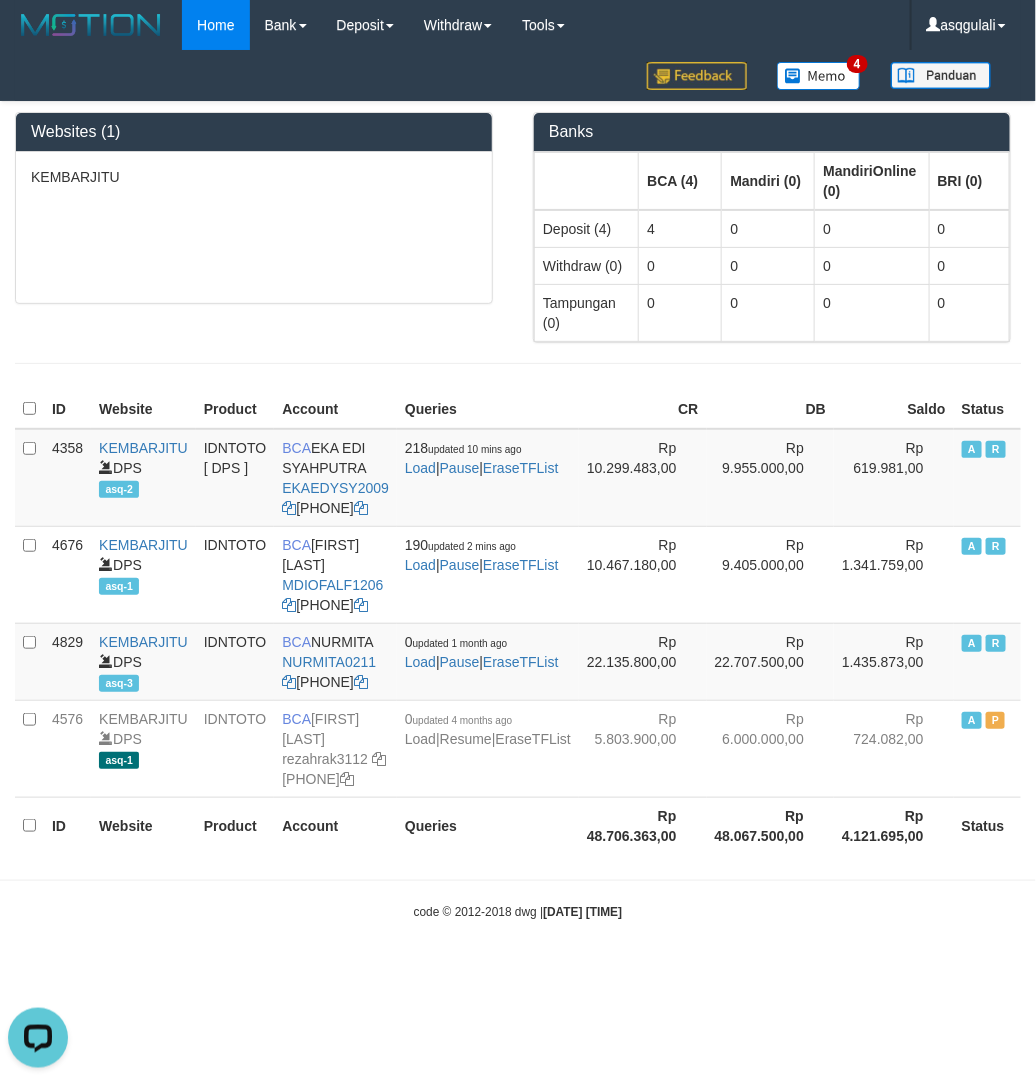 click at bounding box center [518, 363] 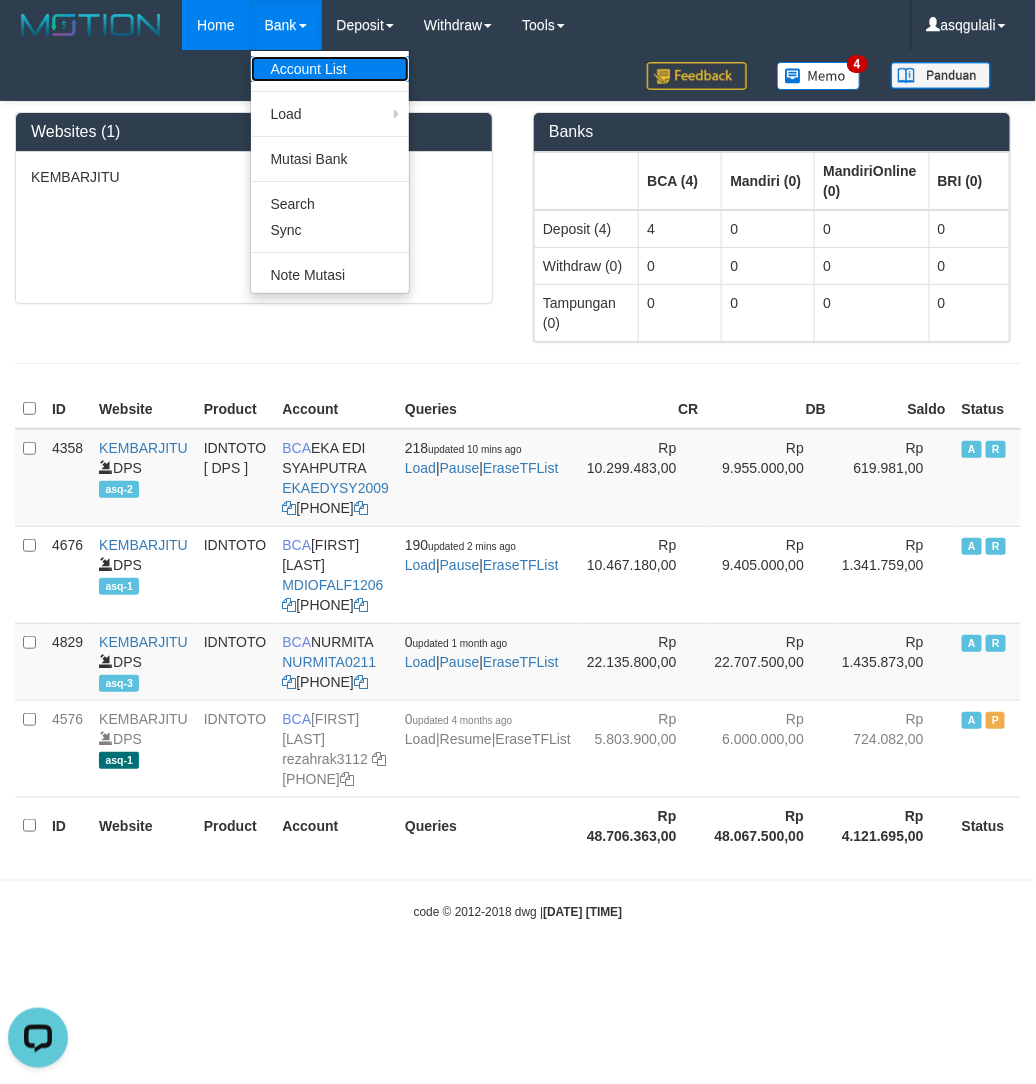 click on "Account List" at bounding box center (330, 69) 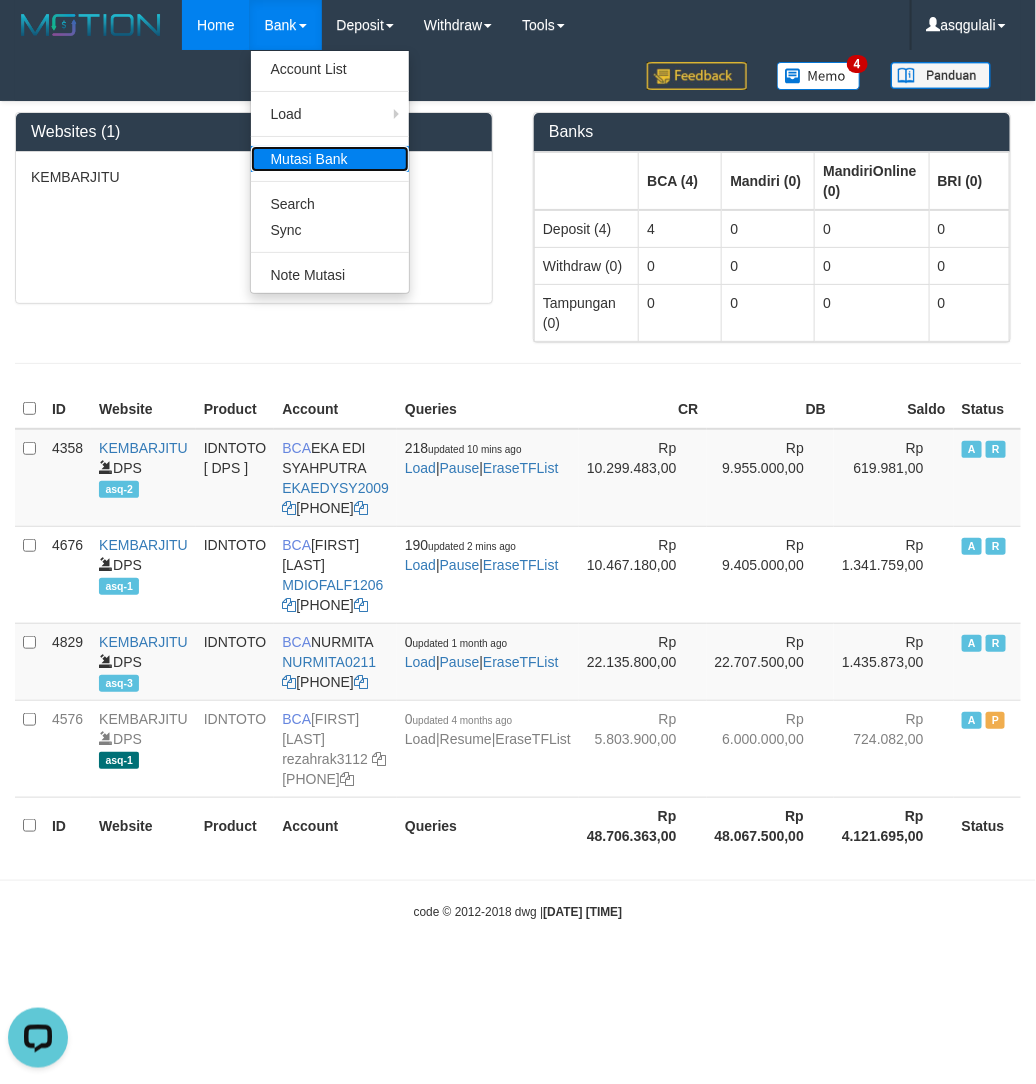 click on "Mutasi Bank" at bounding box center (330, 159) 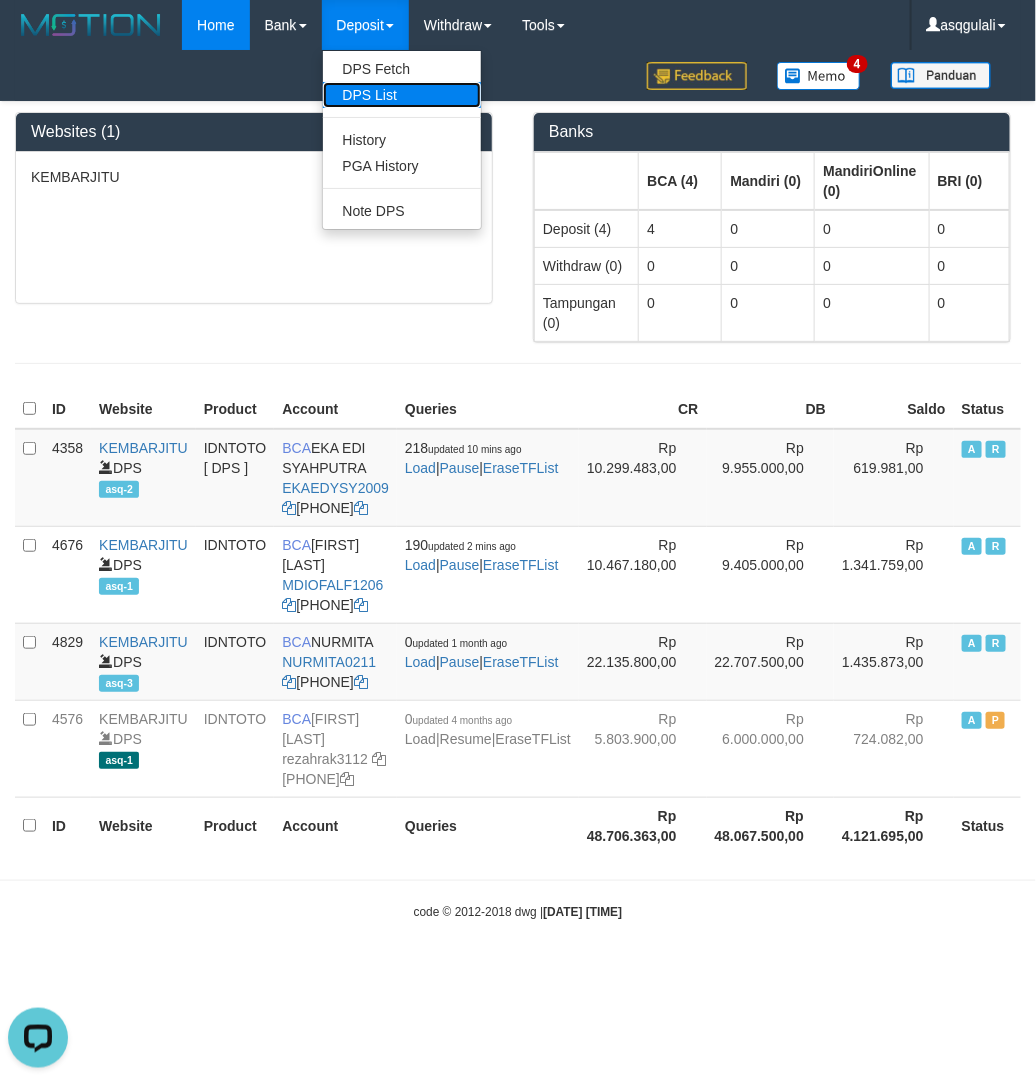 click on "DPS List" at bounding box center [402, 95] 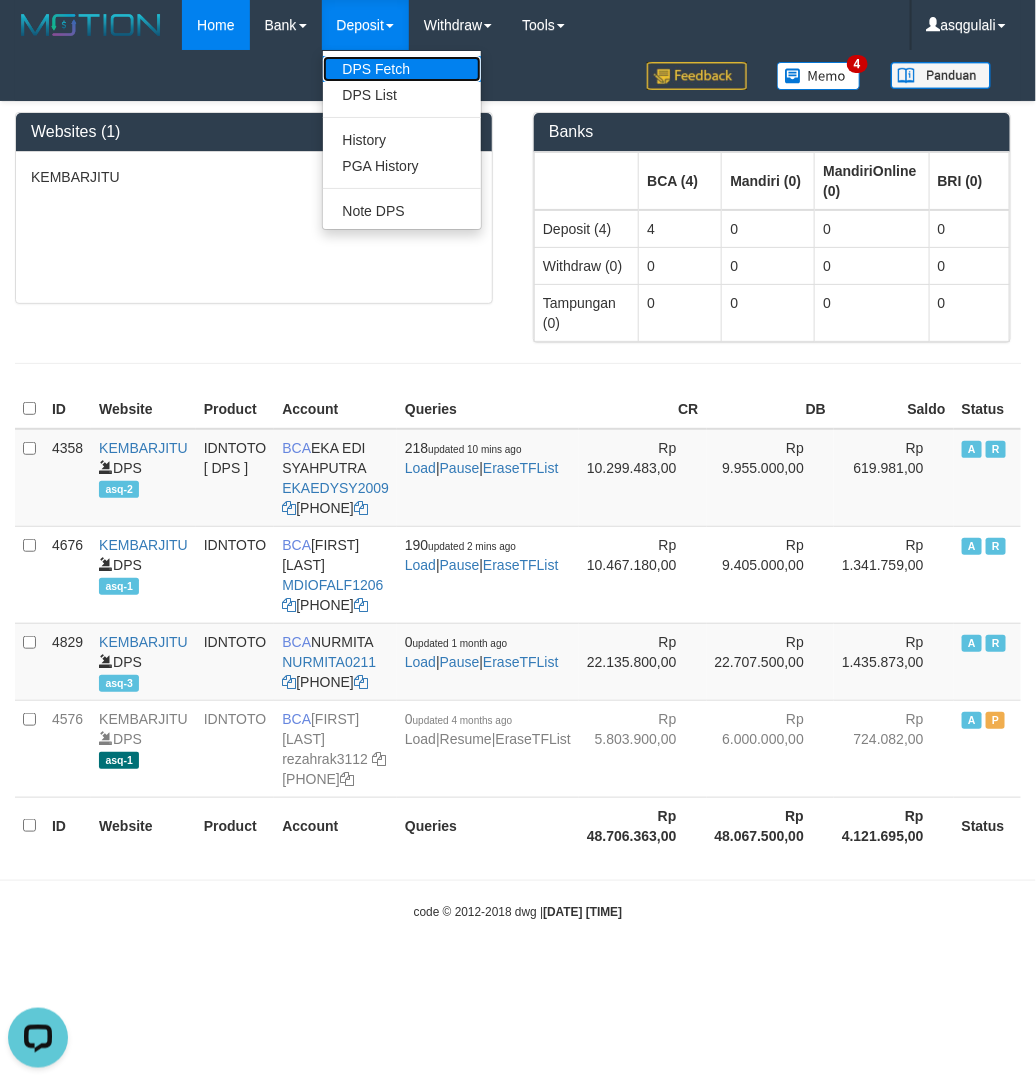 click on "DPS Fetch" at bounding box center (402, 69) 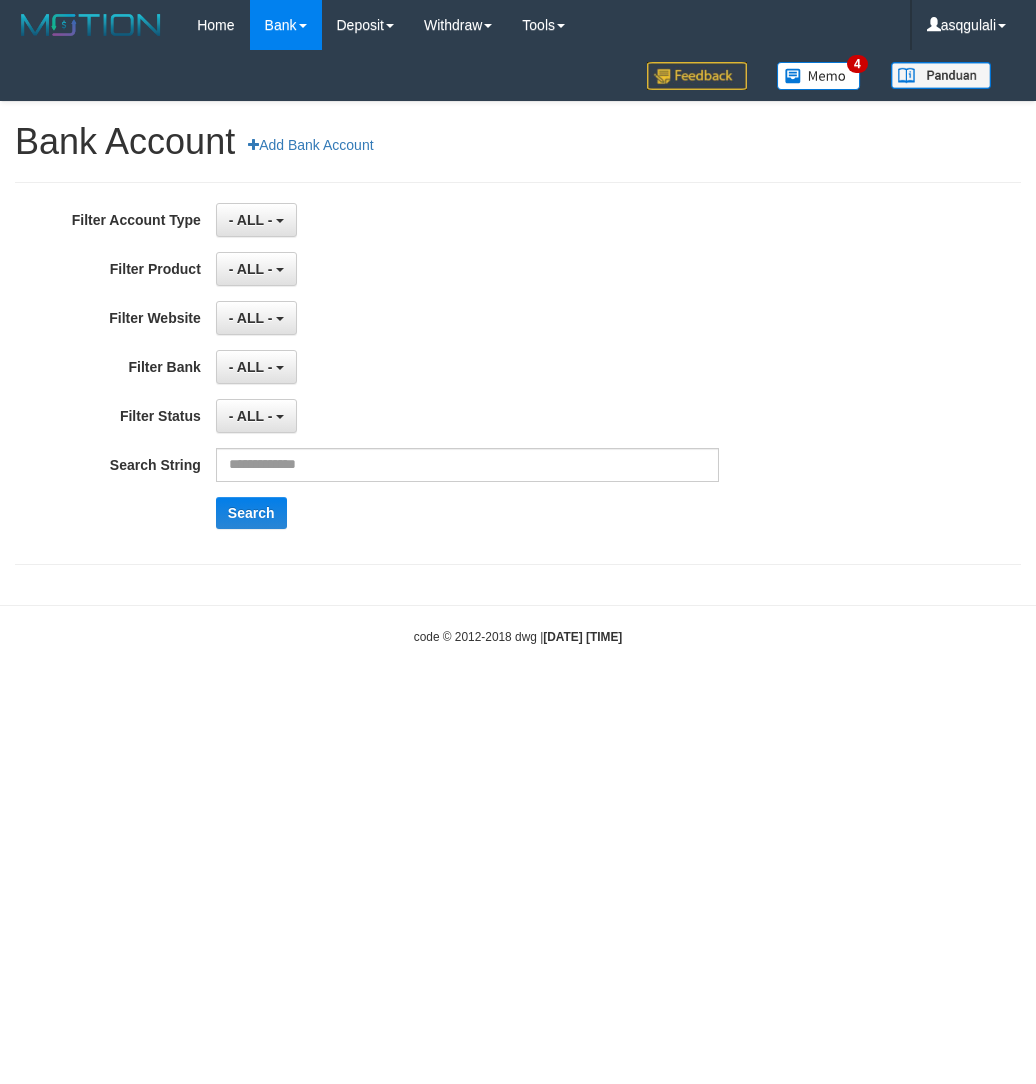 scroll, scrollTop: 0, scrollLeft: 0, axis: both 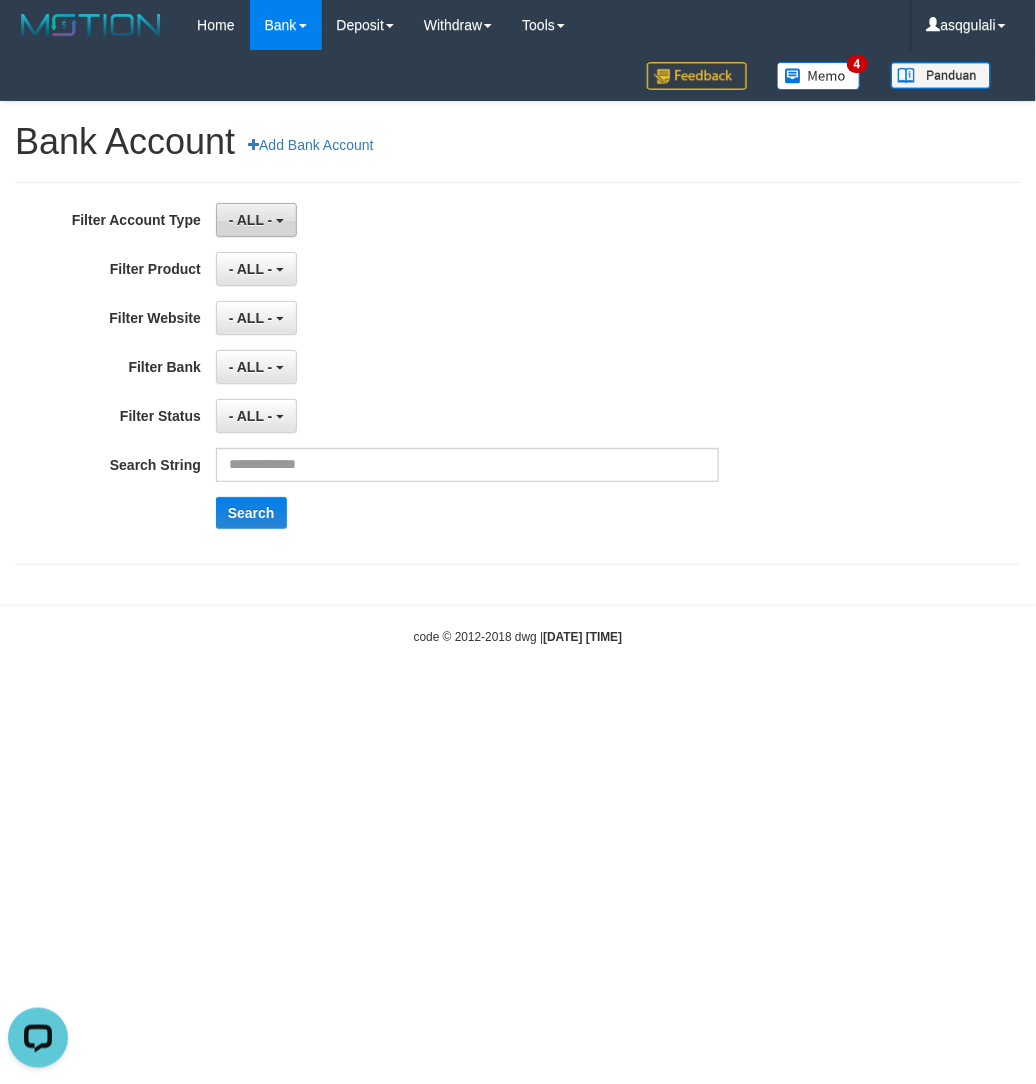 click on "- ALL -" at bounding box center (251, 220) 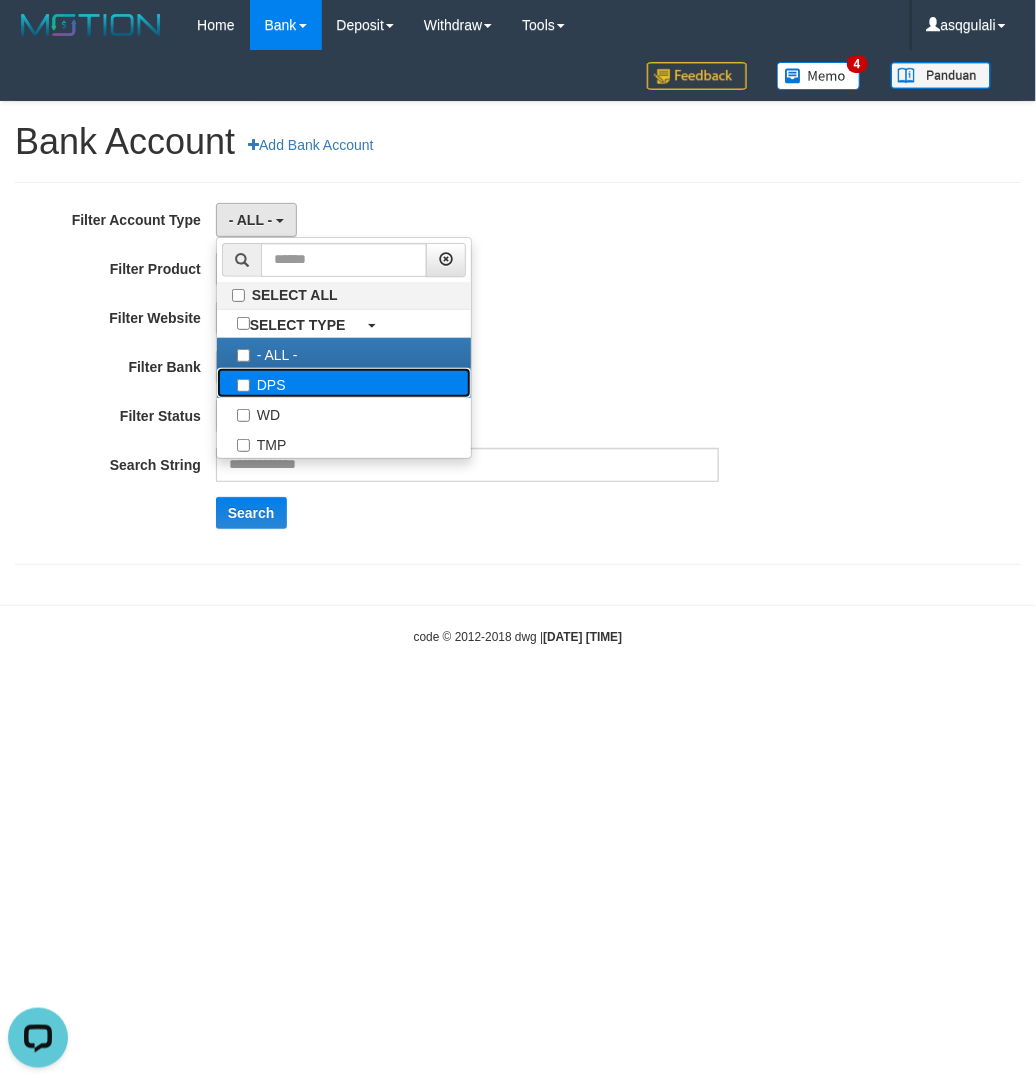 click on "DPS" at bounding box center (344, 383) 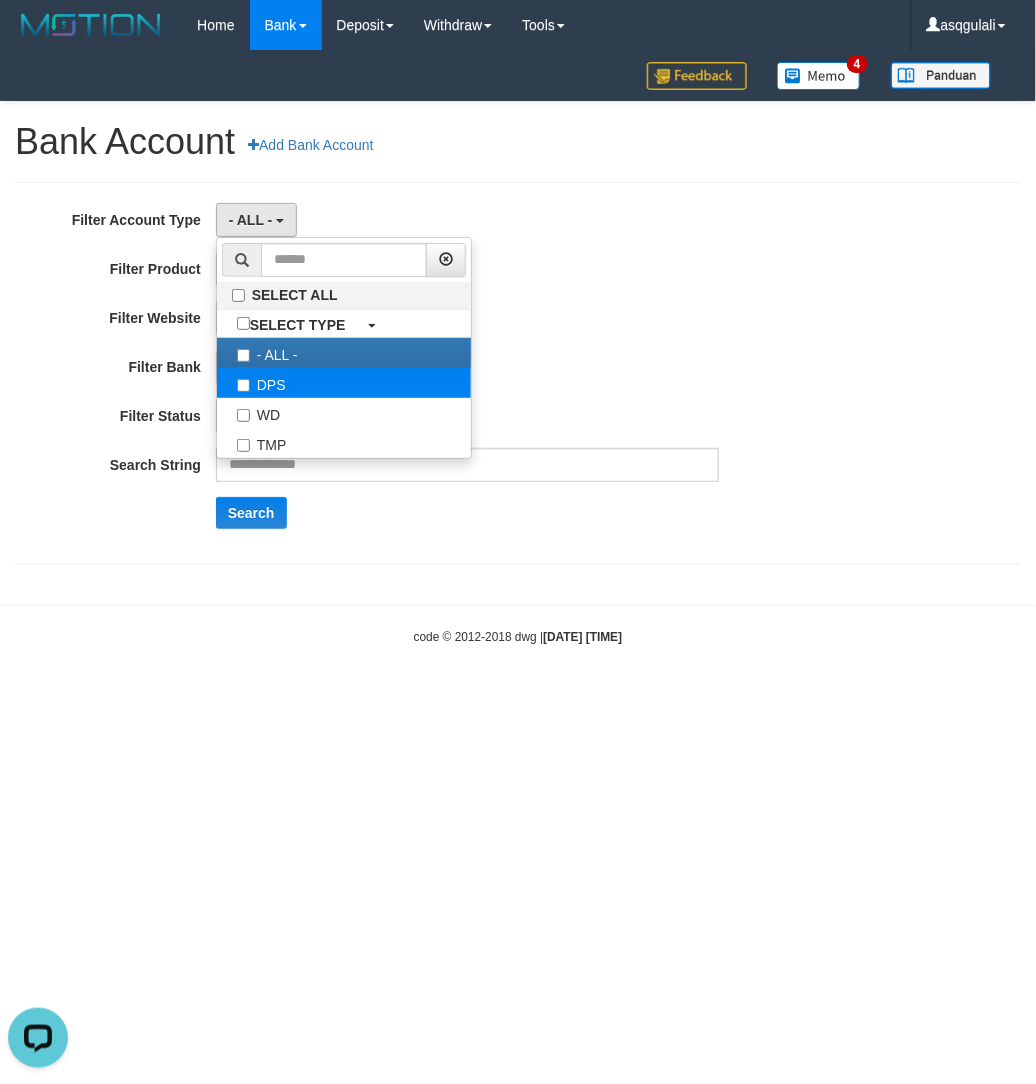 select on "***" 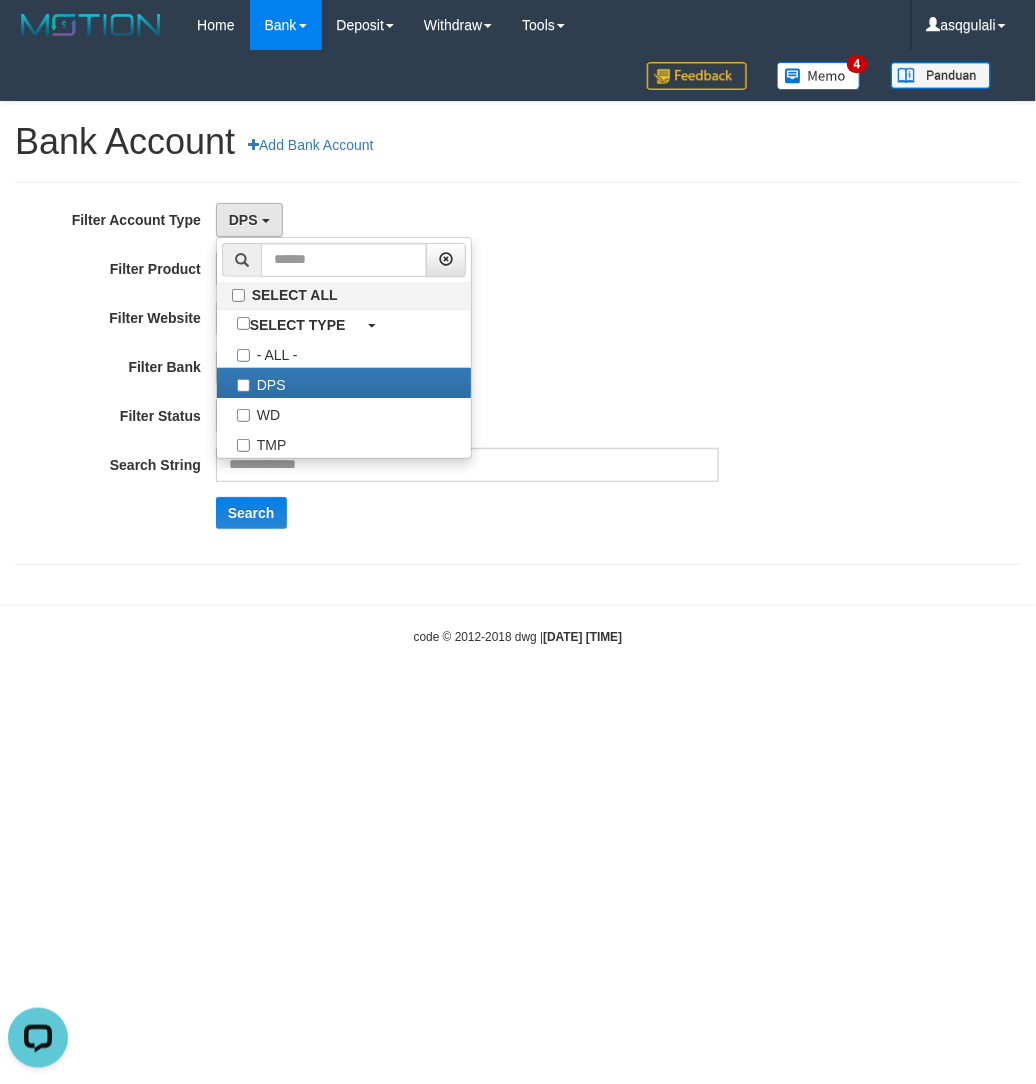 scroll, scrollTop: 18, scrollLeft: 0, axis: vertical 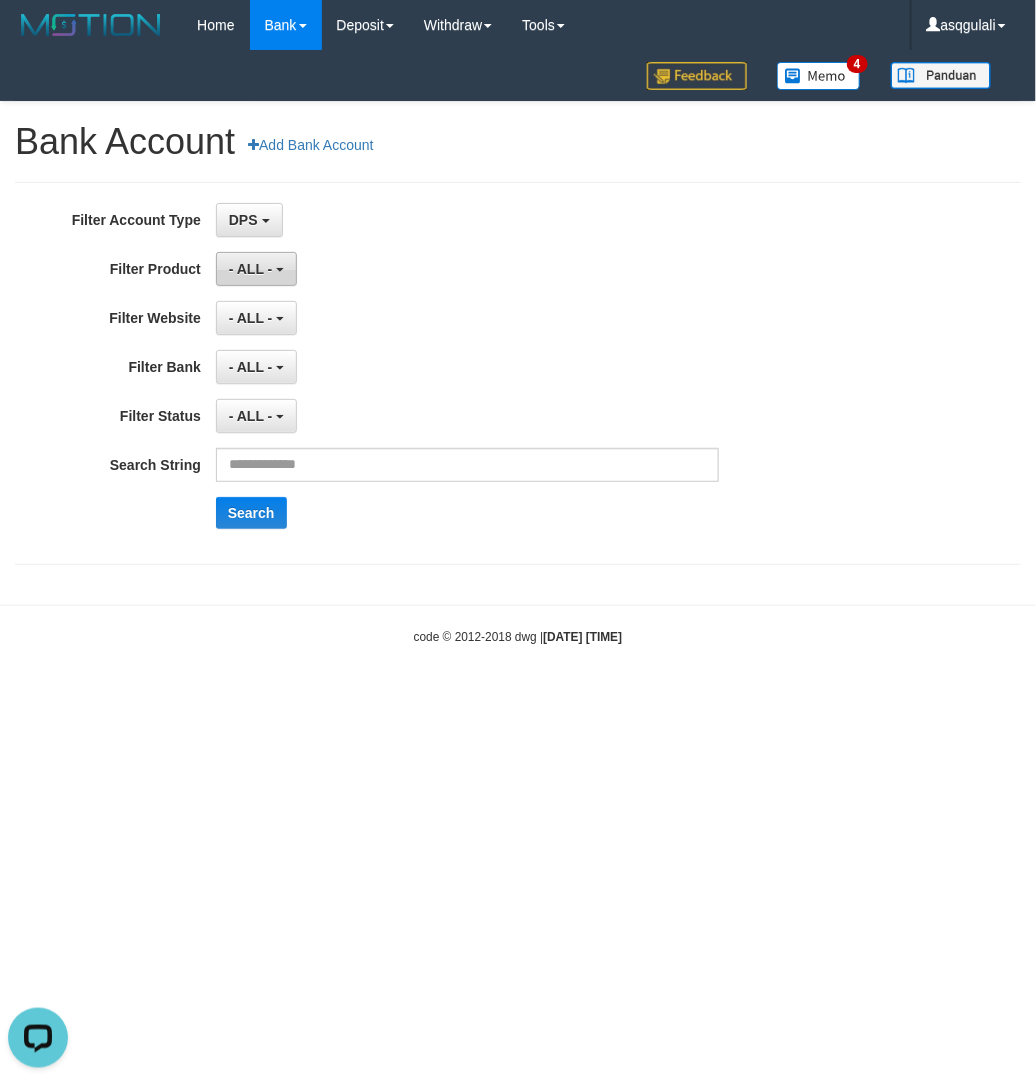 click on "- ALL -" at bounding box center (256, 269) 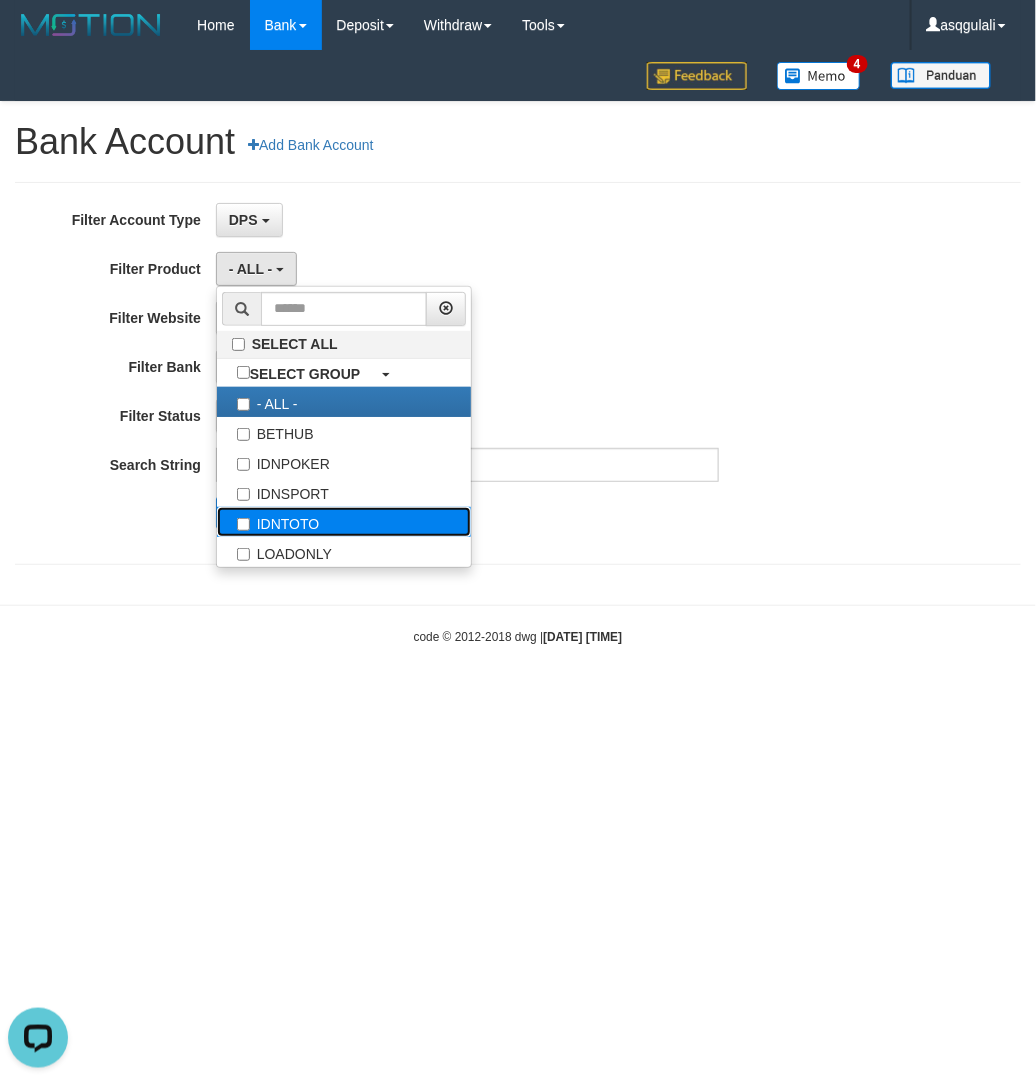 click on "IDNTOTO" at bounding box center [344, 522] 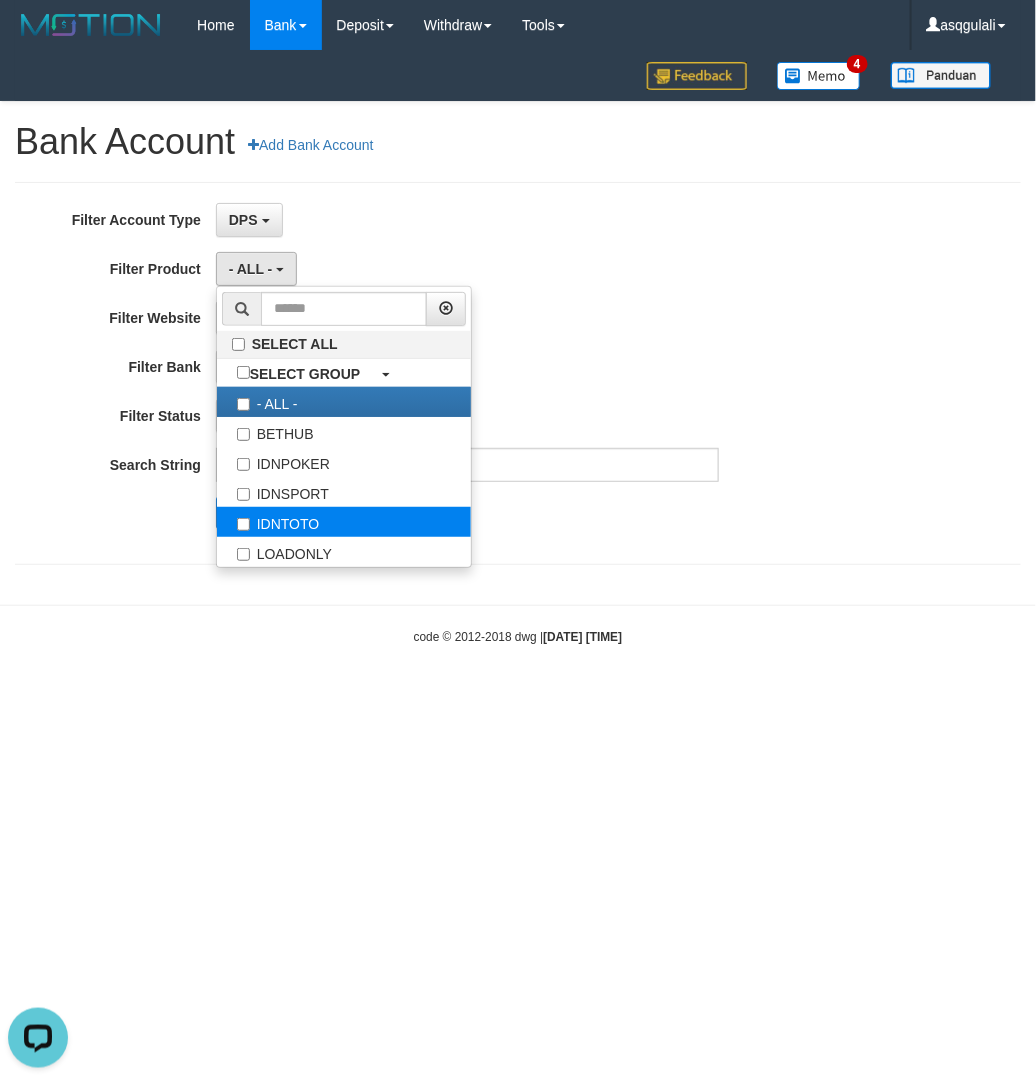 select on "*" 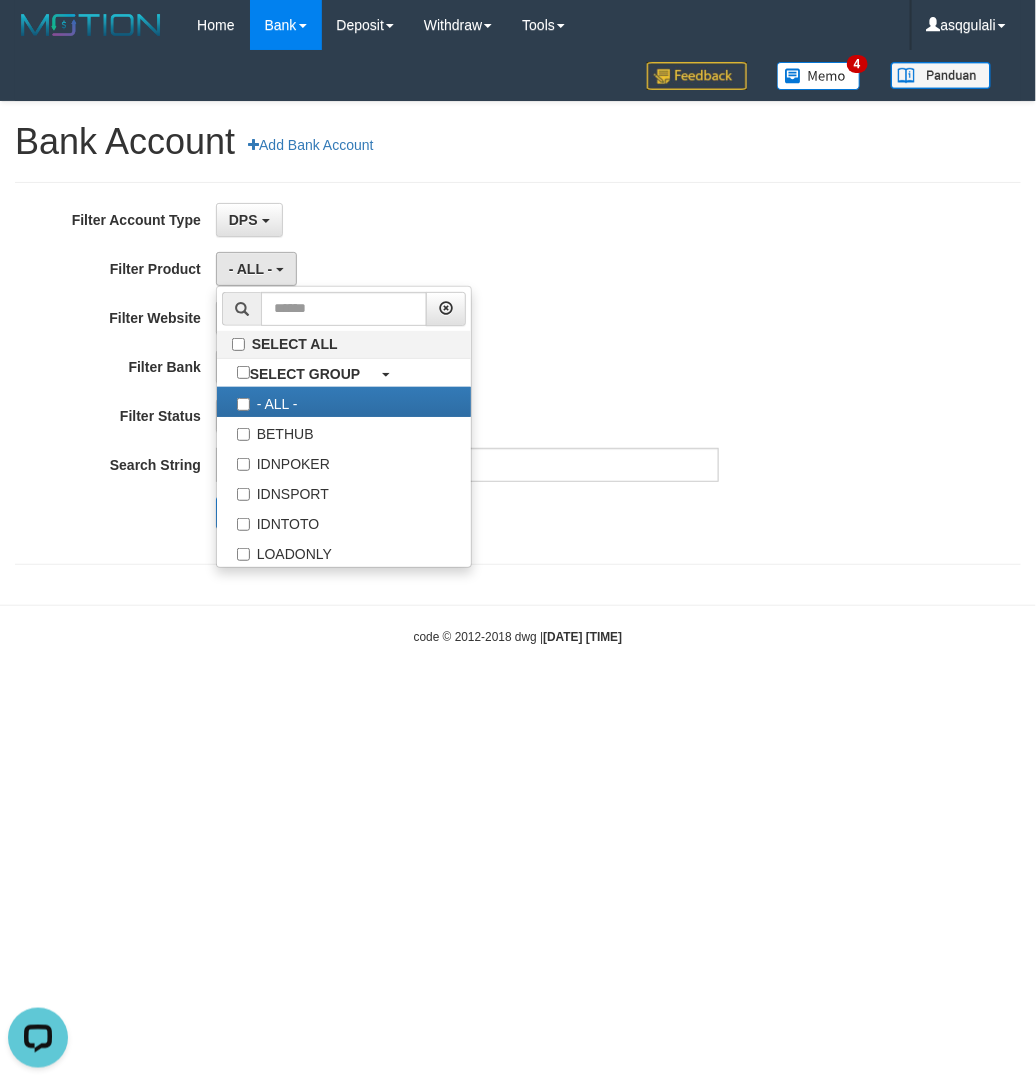 scroll, scrollTop: 18, scrollLeft: 0, axis: vertical 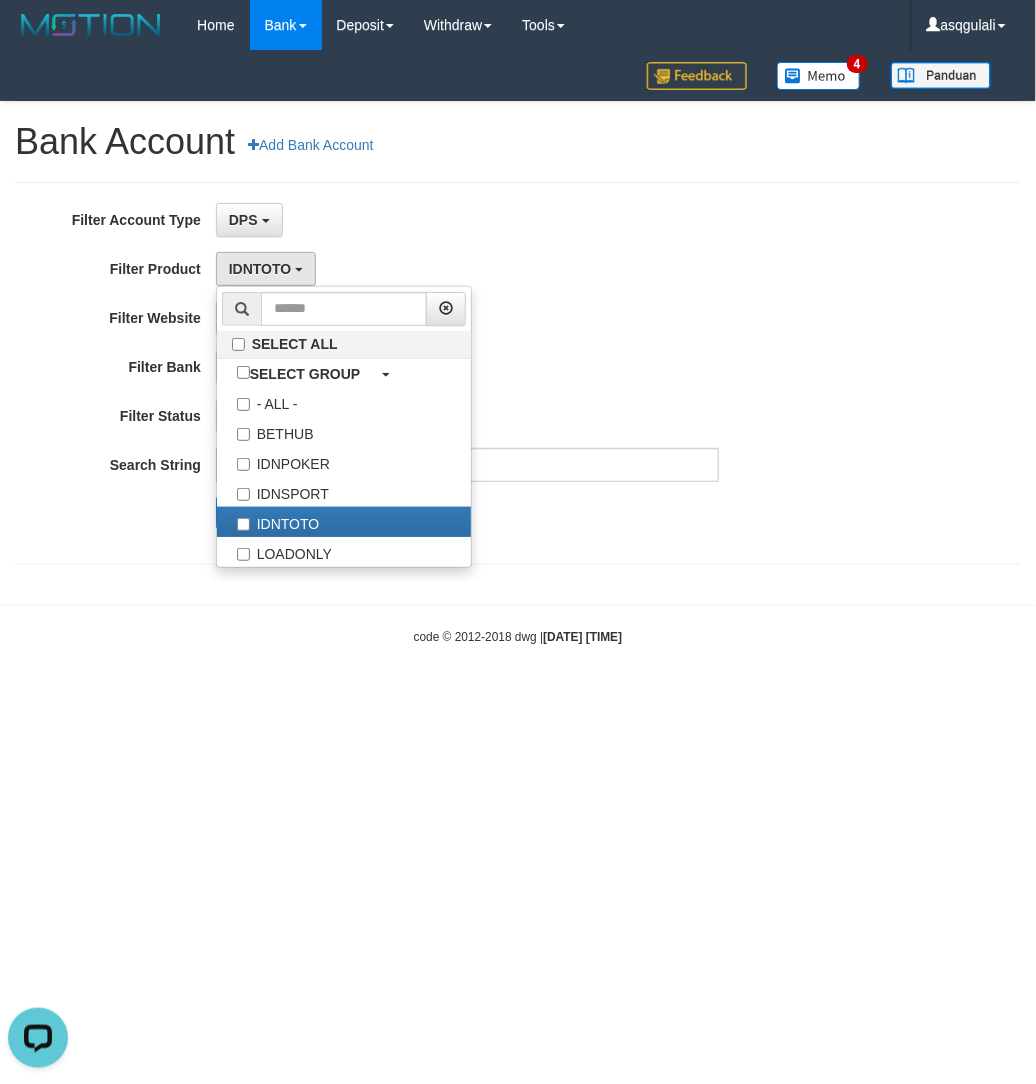 click on "**********" at bounding box center (431, 373) 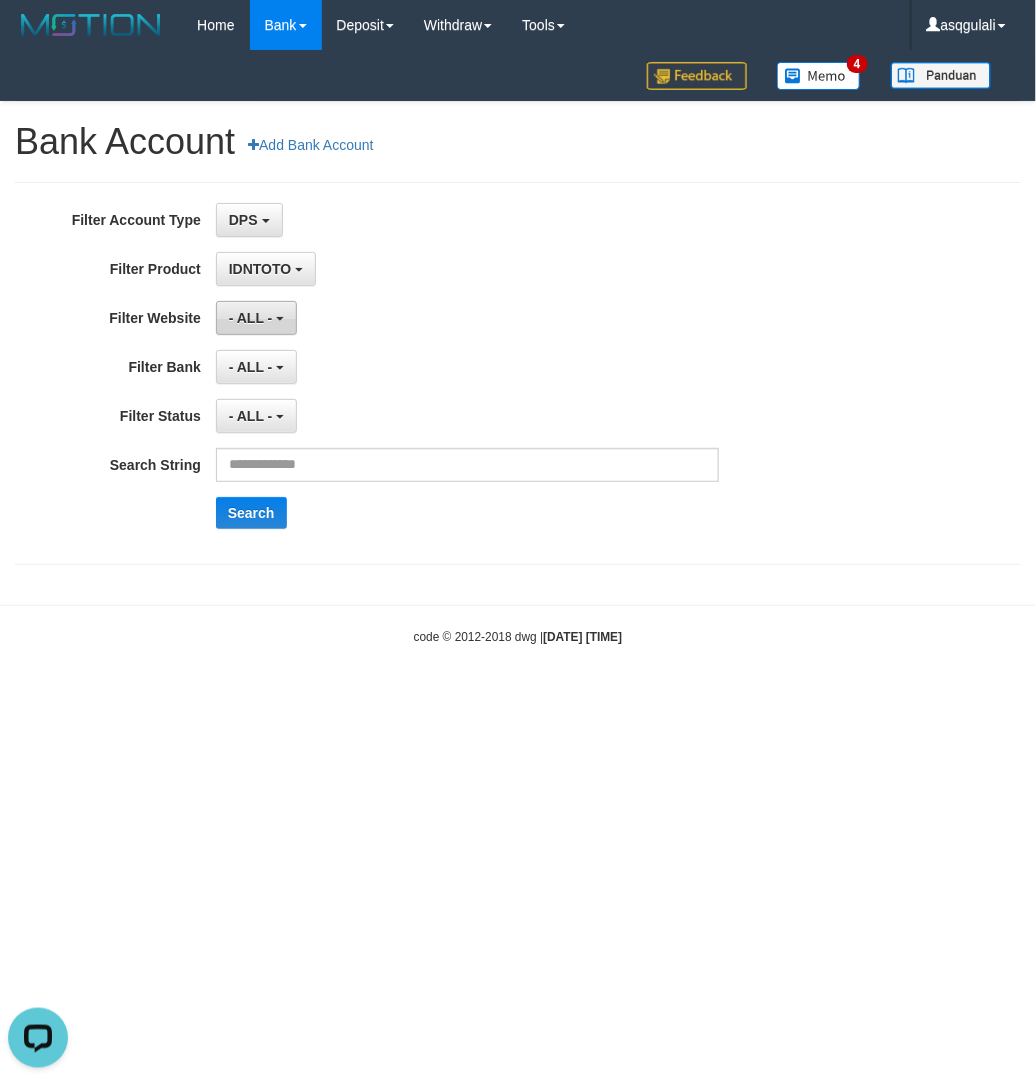 click on "- ALL -" at bounding box center (256, 318) 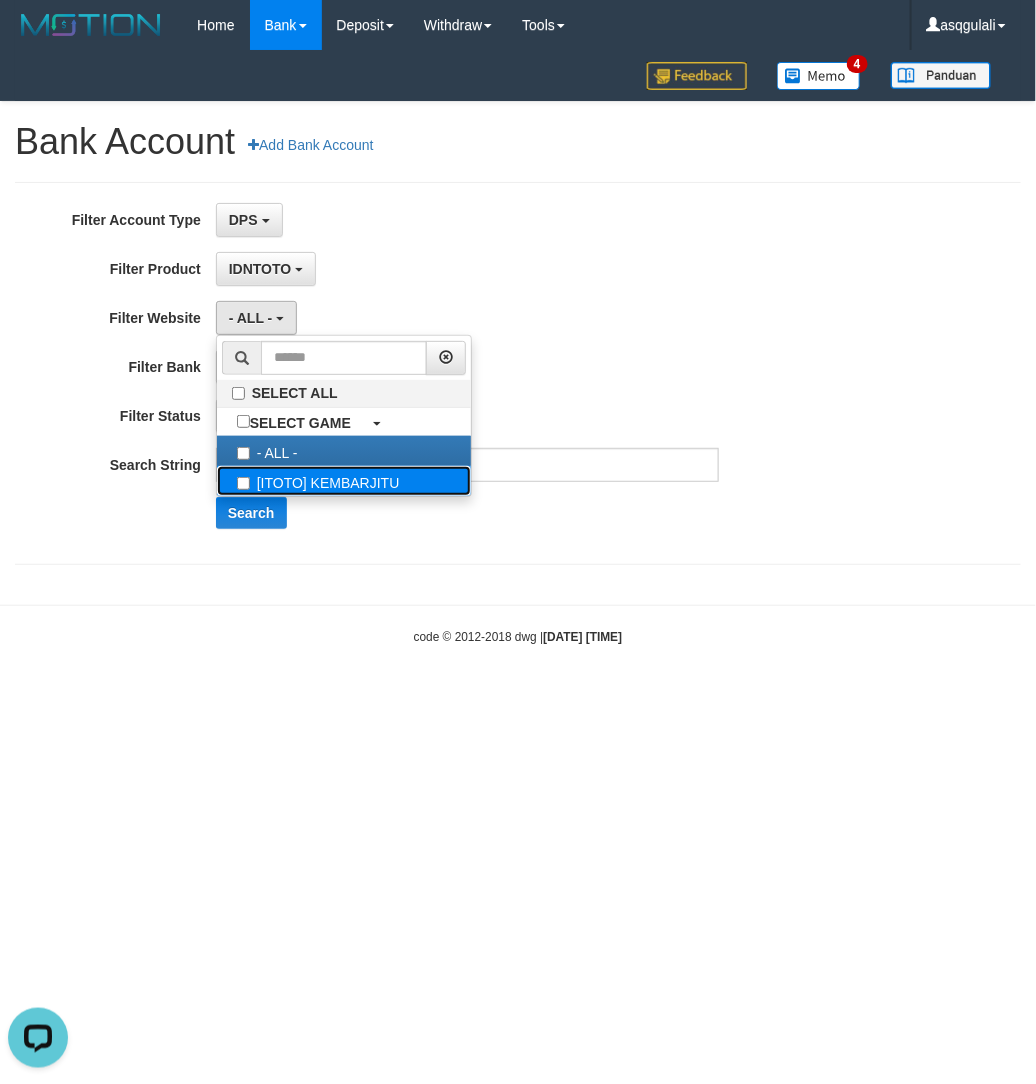 click on "[ITOTO] KEMBARJITU" at bounding box center (344, 481) 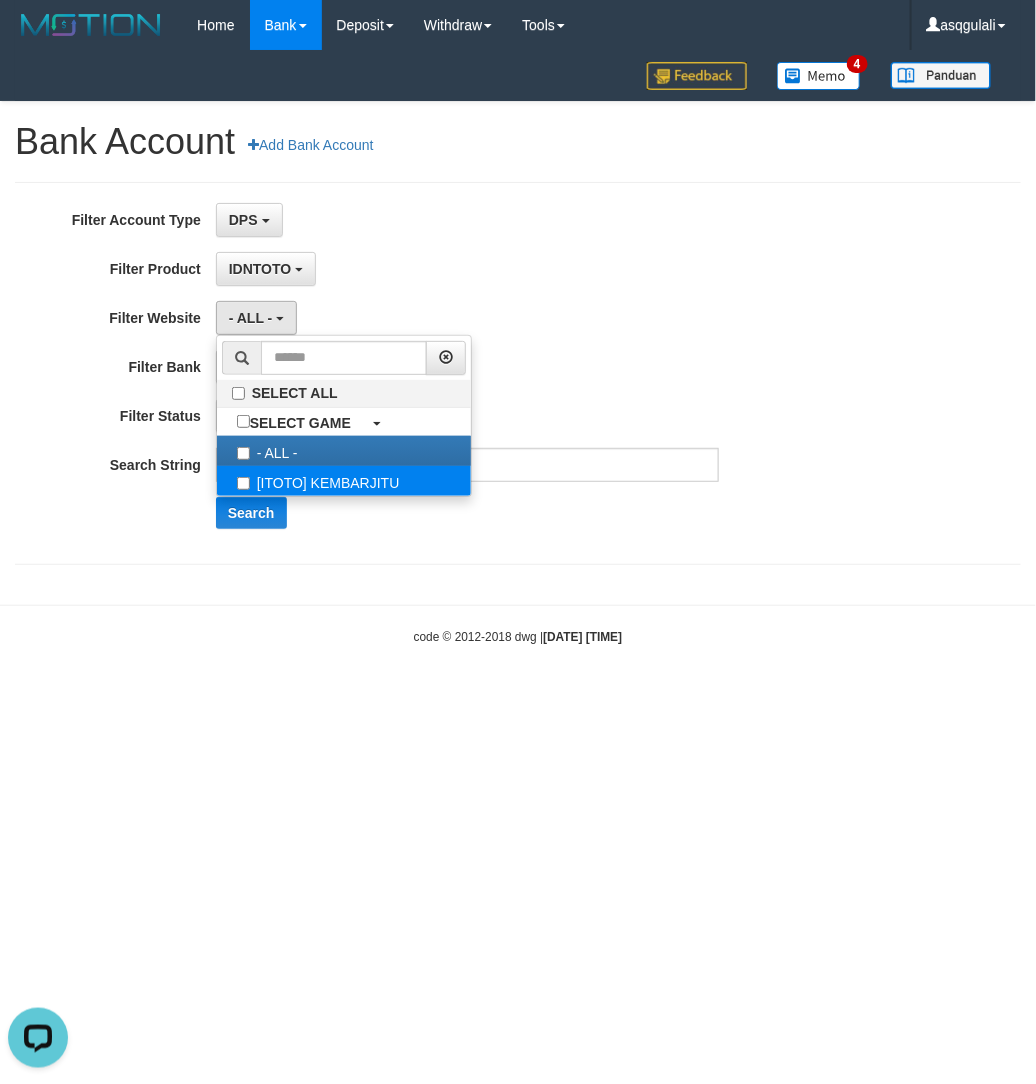 select on "***" 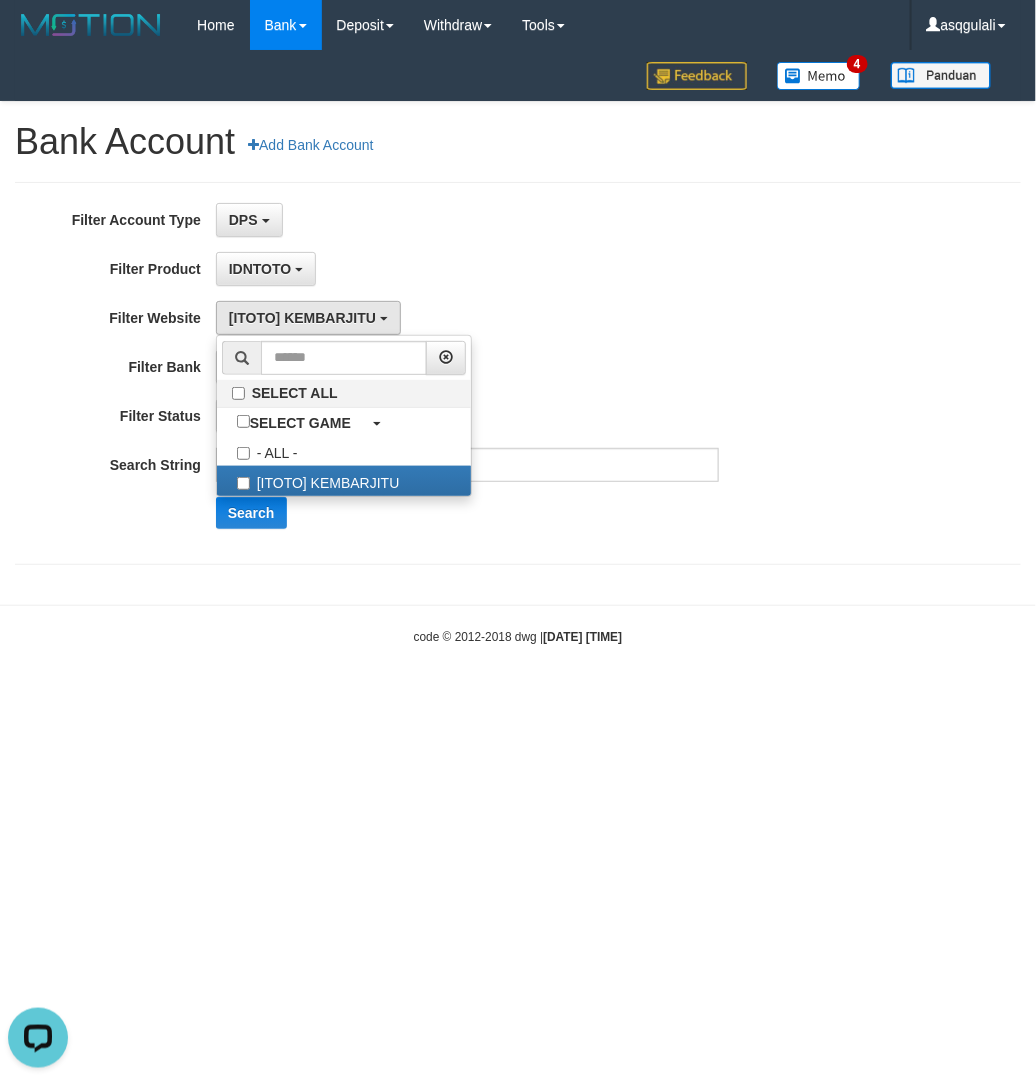 scroll, scrollTop: 18, scrollLeft: 0, axis: vertical 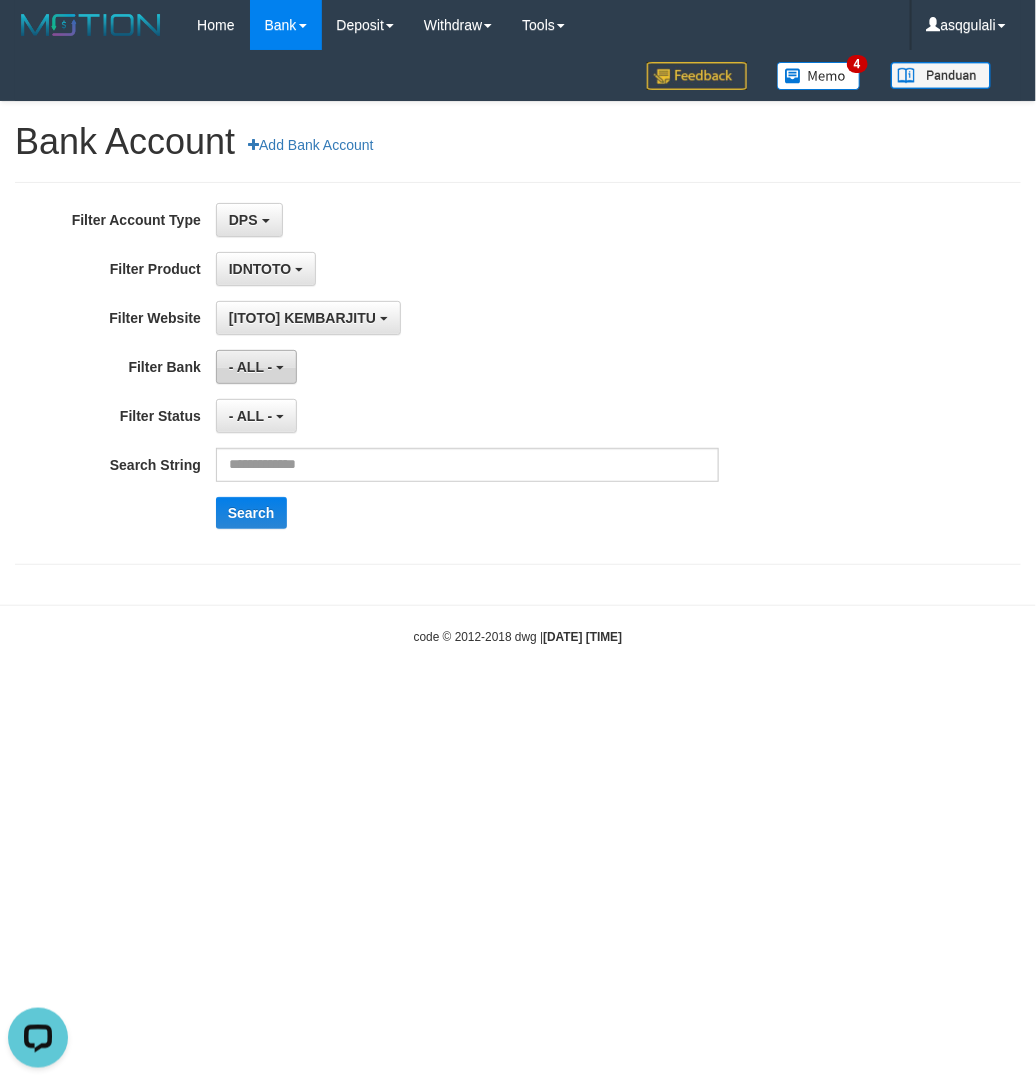 click on "- ALL -" at bounding box center [256, 367] 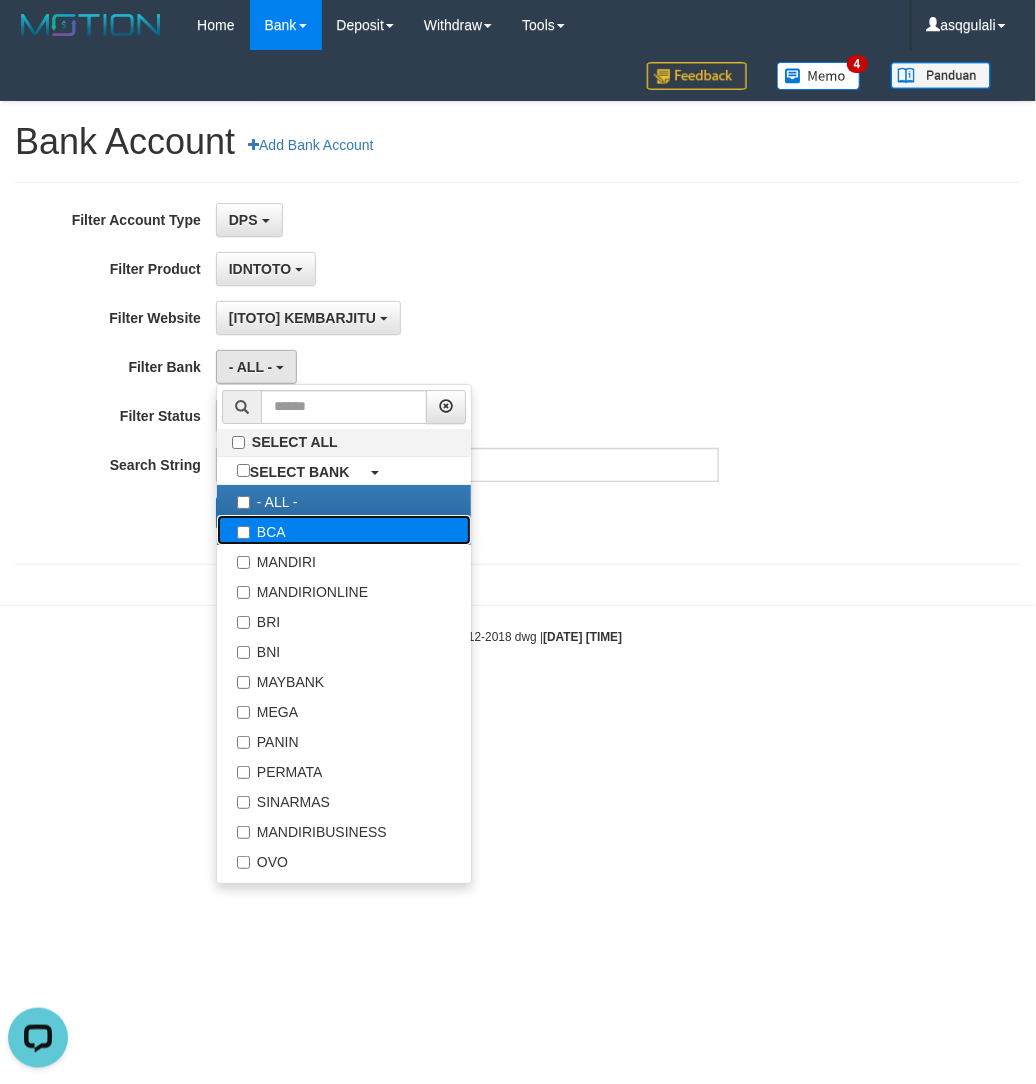 click on "BCA" at bounding box center [344, 530] 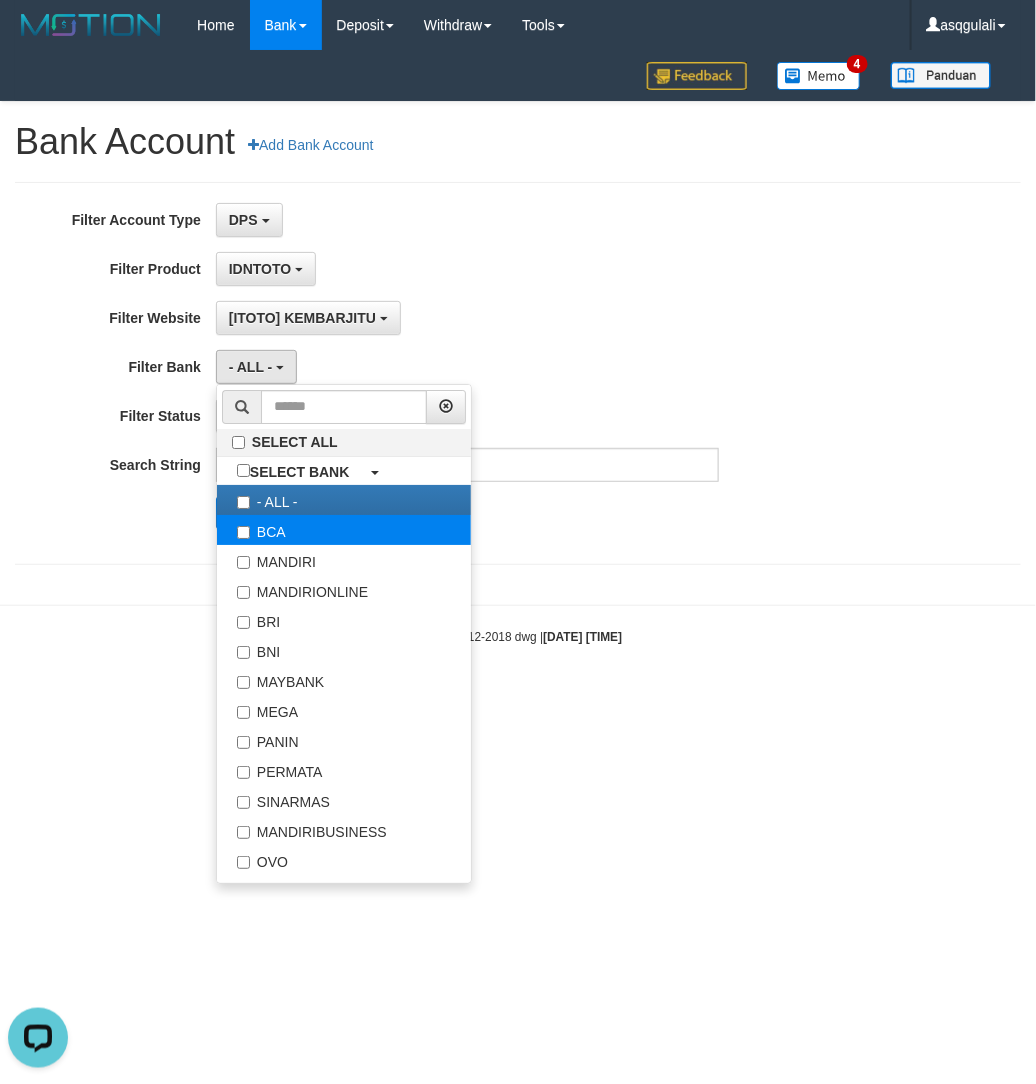 select on "***" 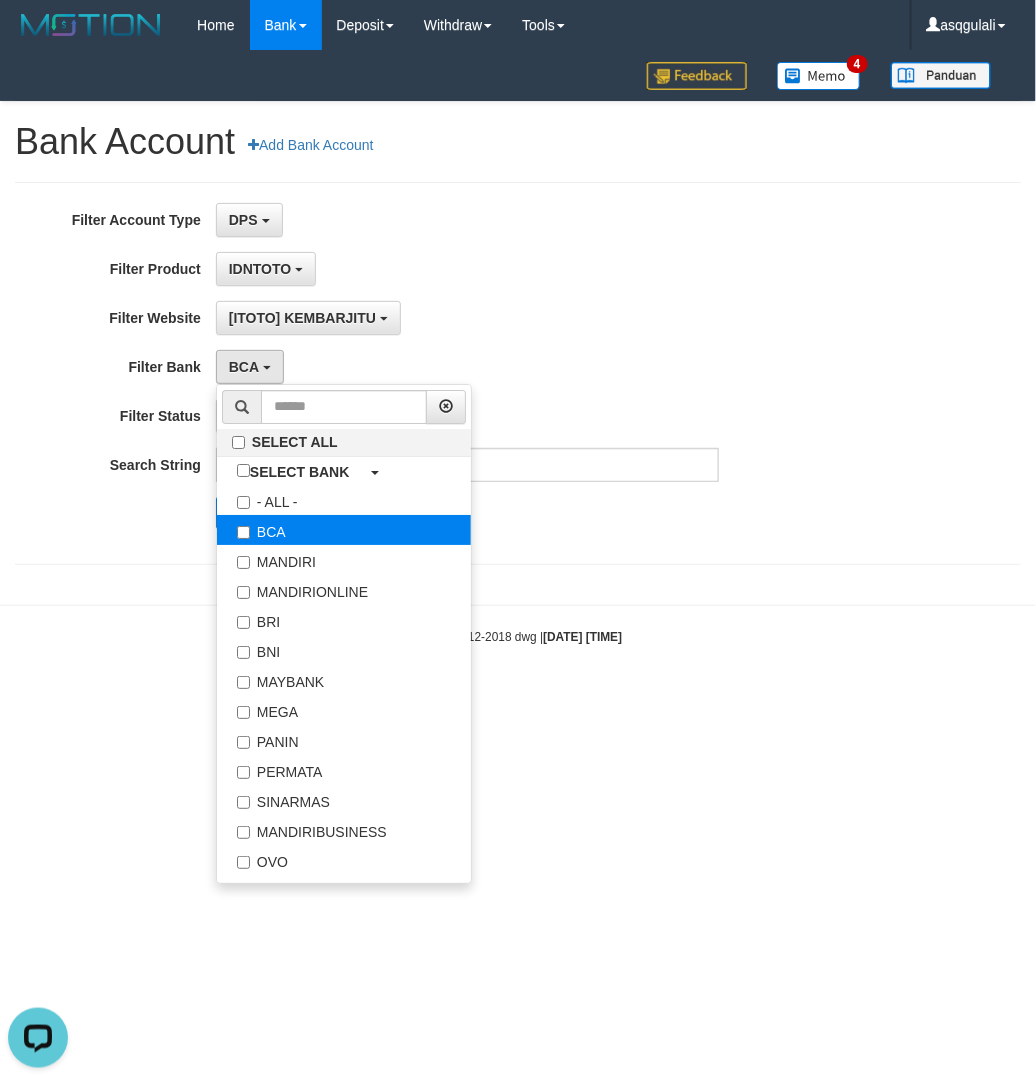 scroll, scrollTop: 18, scrollLeft: 0, axis: vertical 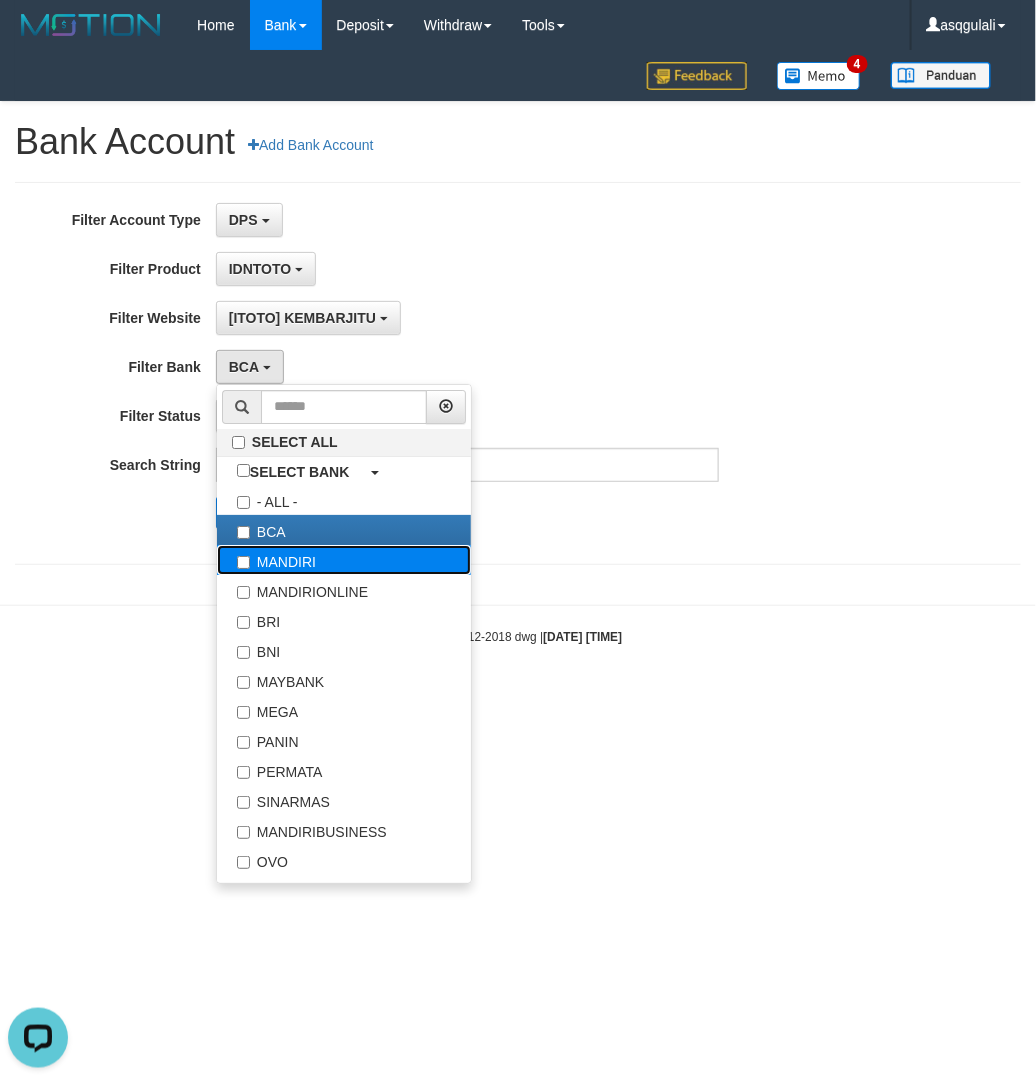 click on "MANDIRI" at bounding box center (344, 560) 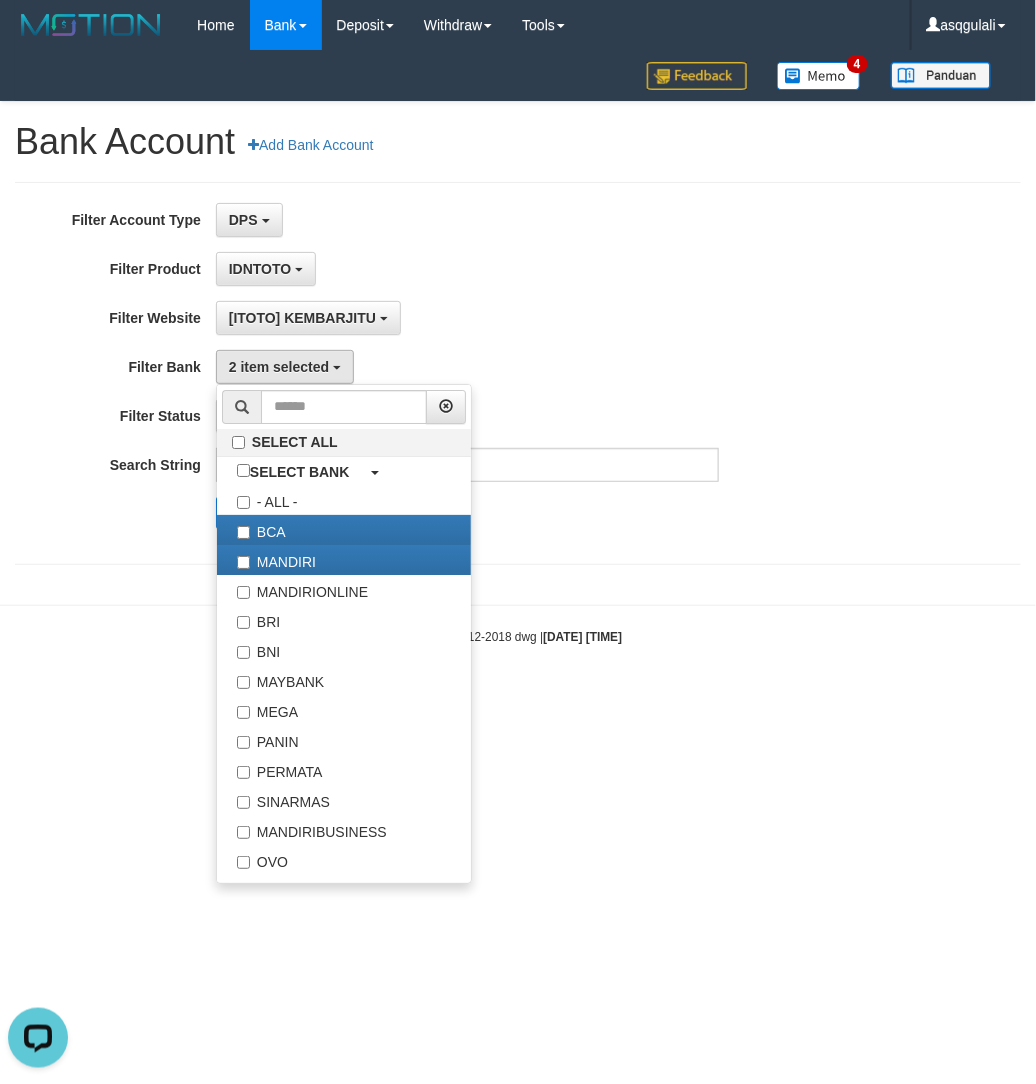 click on "**********" at bounding box center (431, 373) 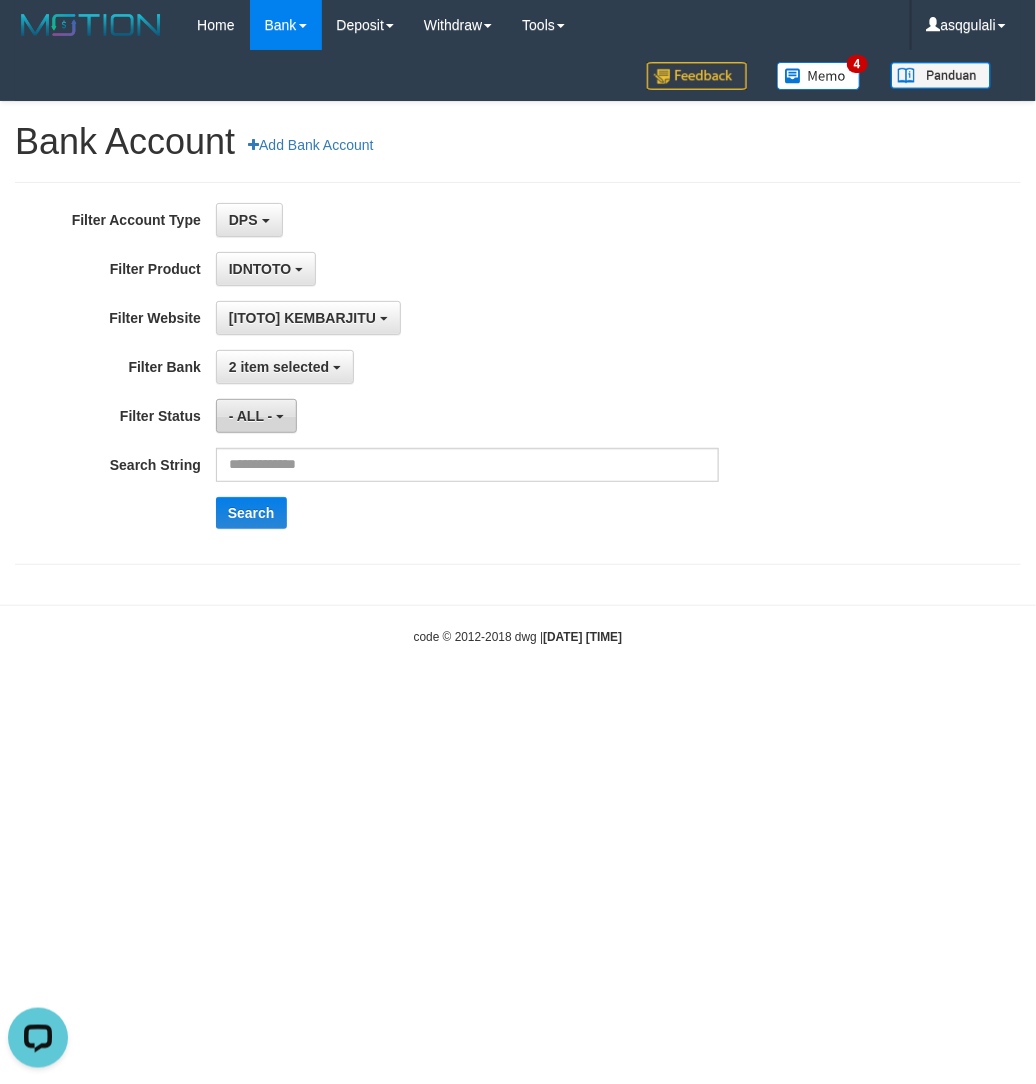 click on "- ALL -" at bounding box center [256, 416] 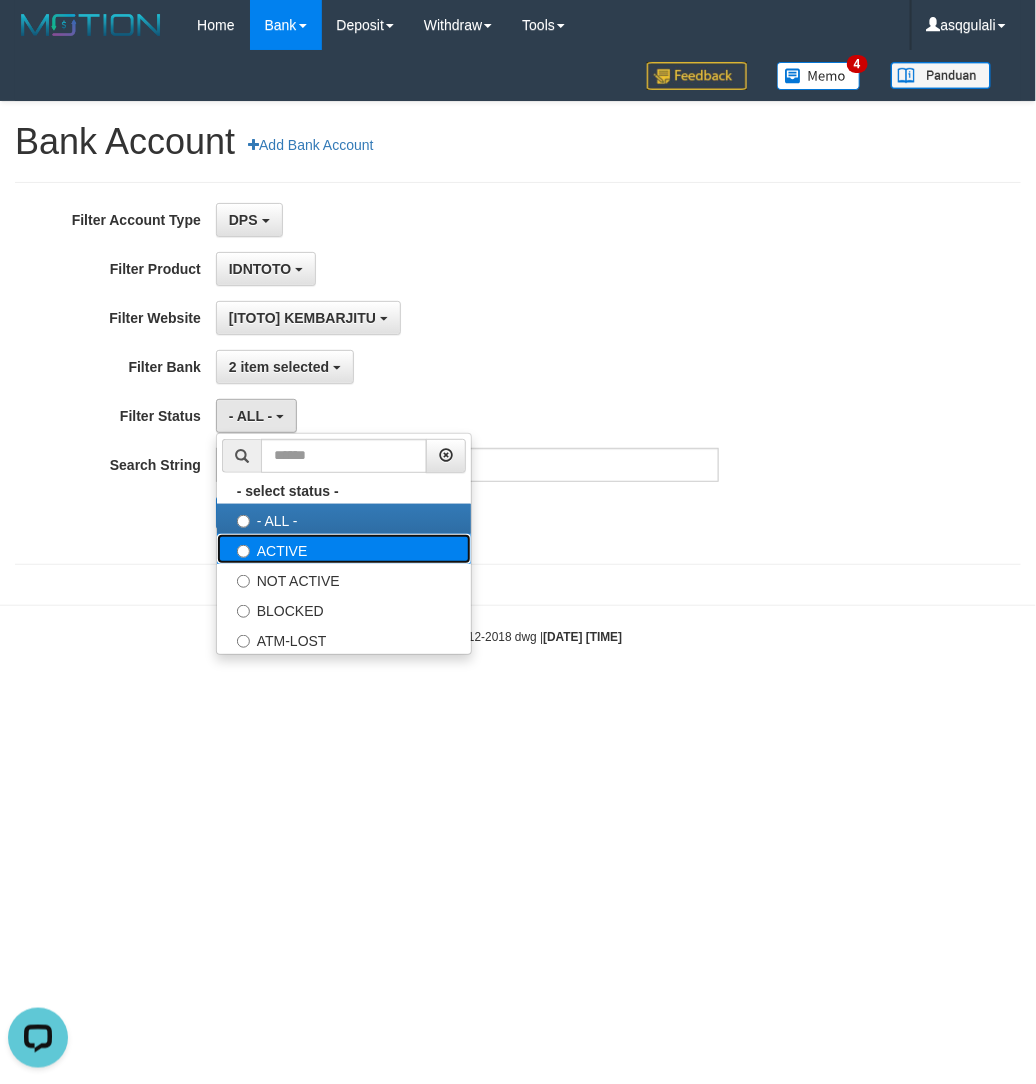click on "ACTIVE" at bounding box center [344, 549] 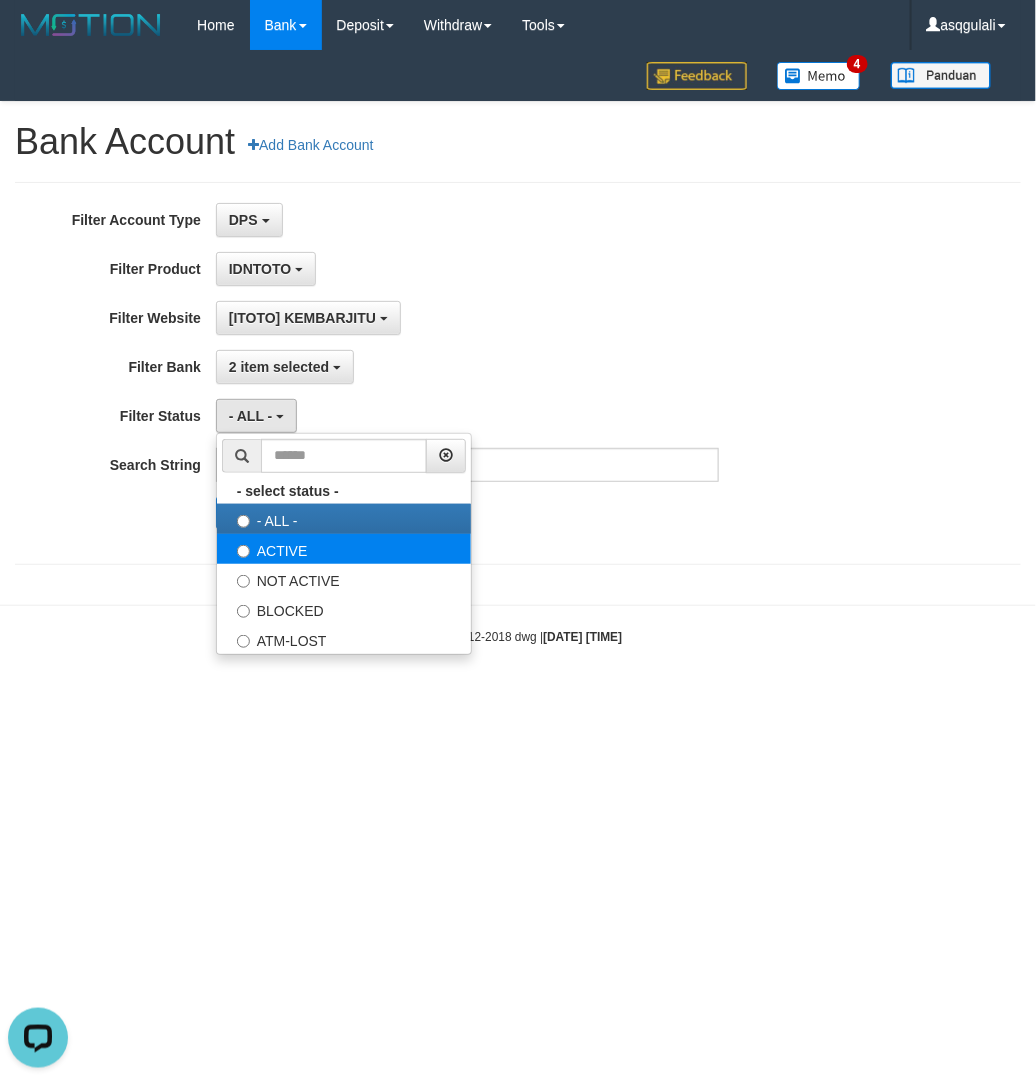 select on "*" 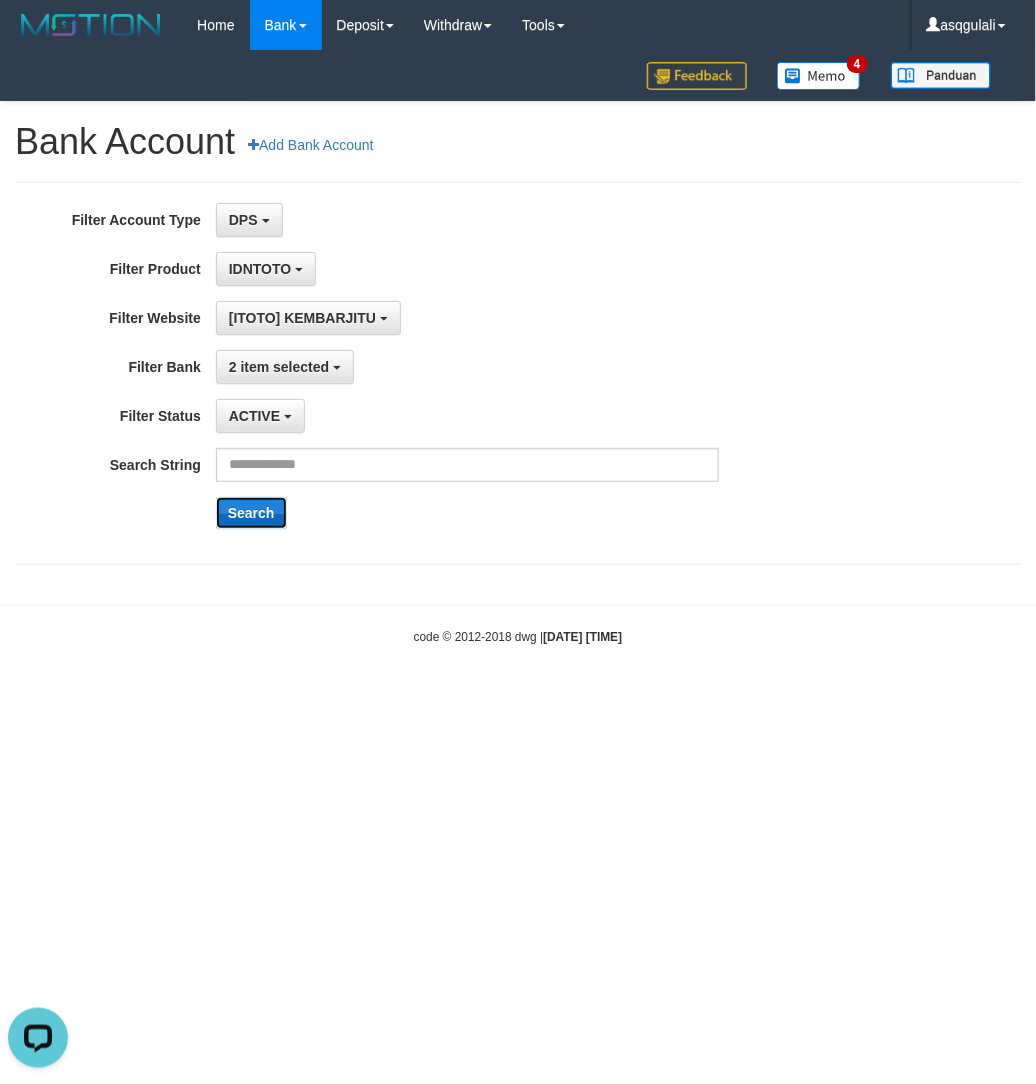 click on "Search" at bounding box center (251, 513) 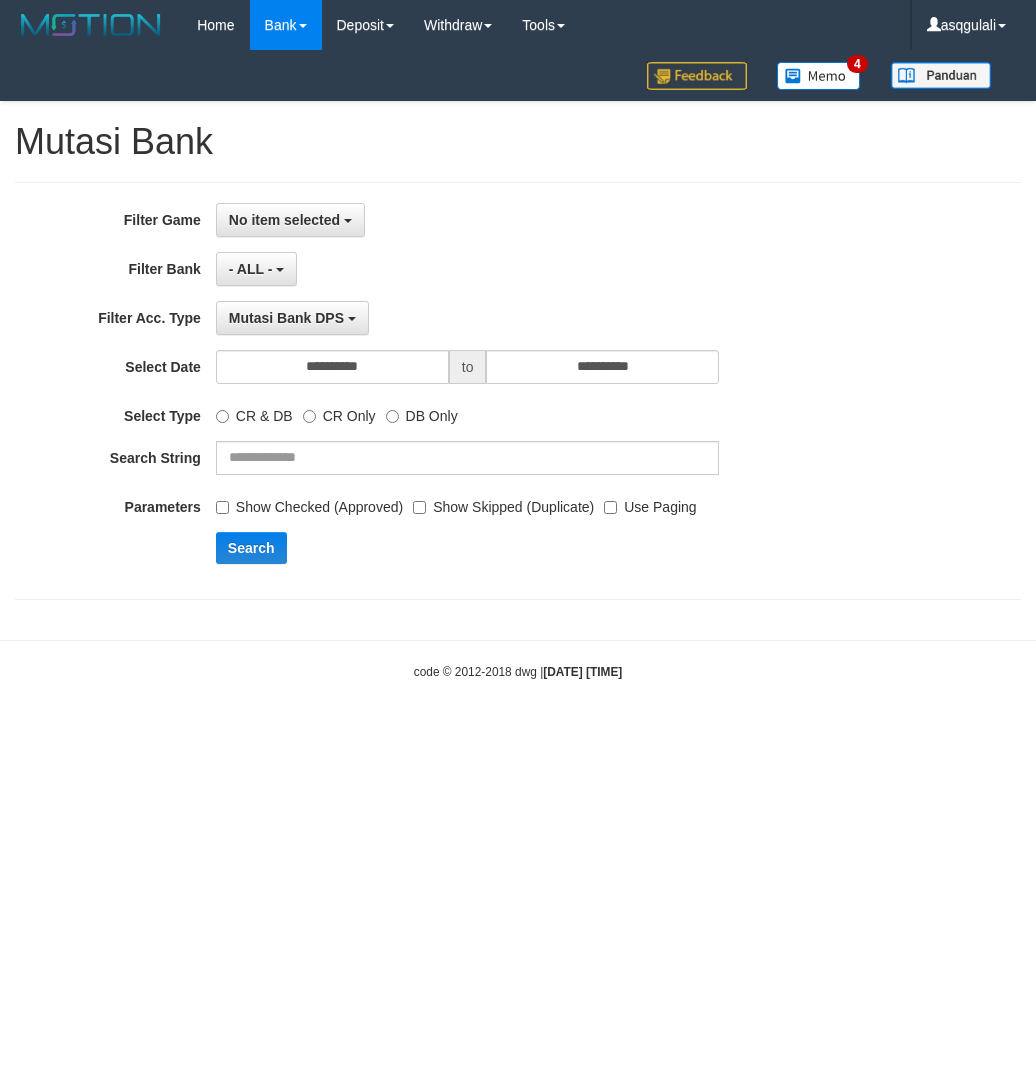 scroll, scrollTop: 0, scrollLeft: 0, axis: both 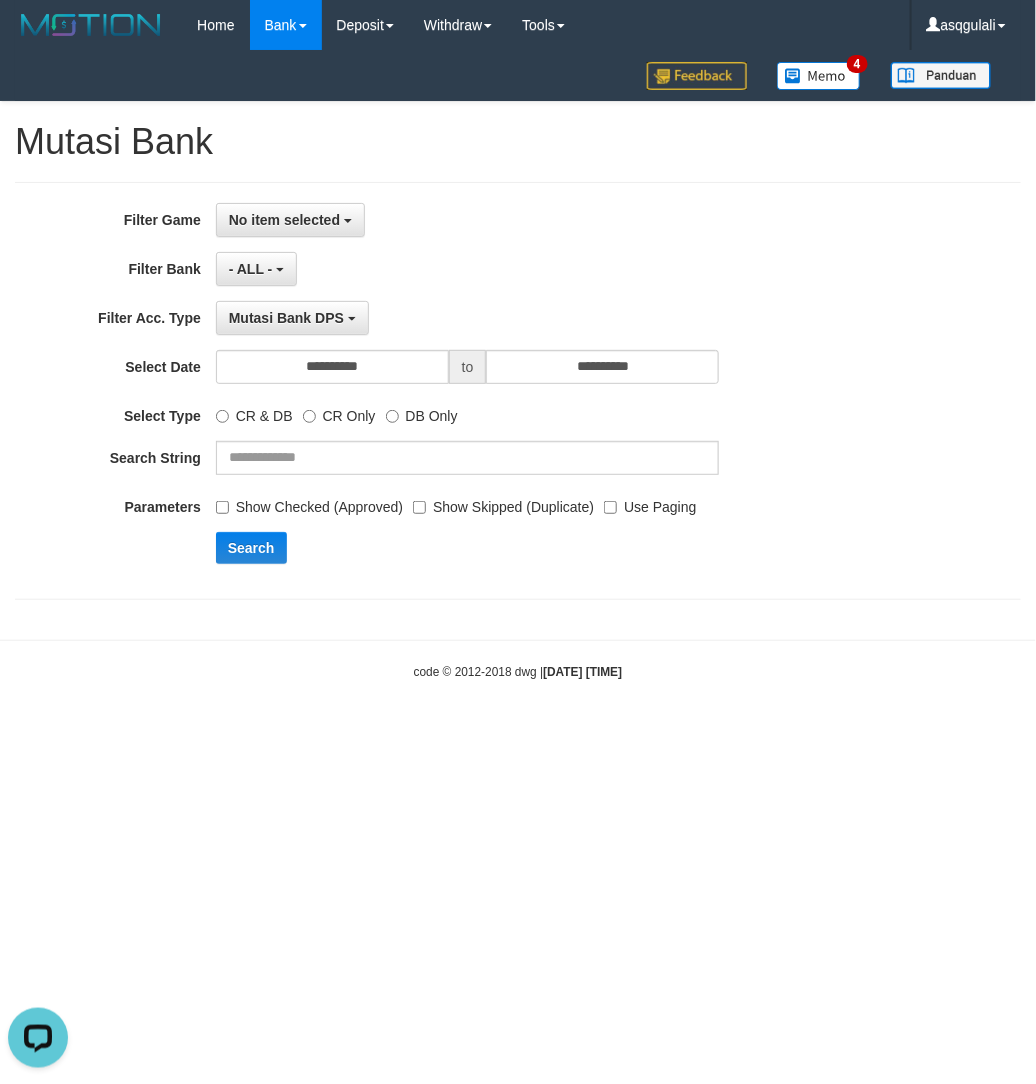 click on "**********" at bounding box center [431, 391] 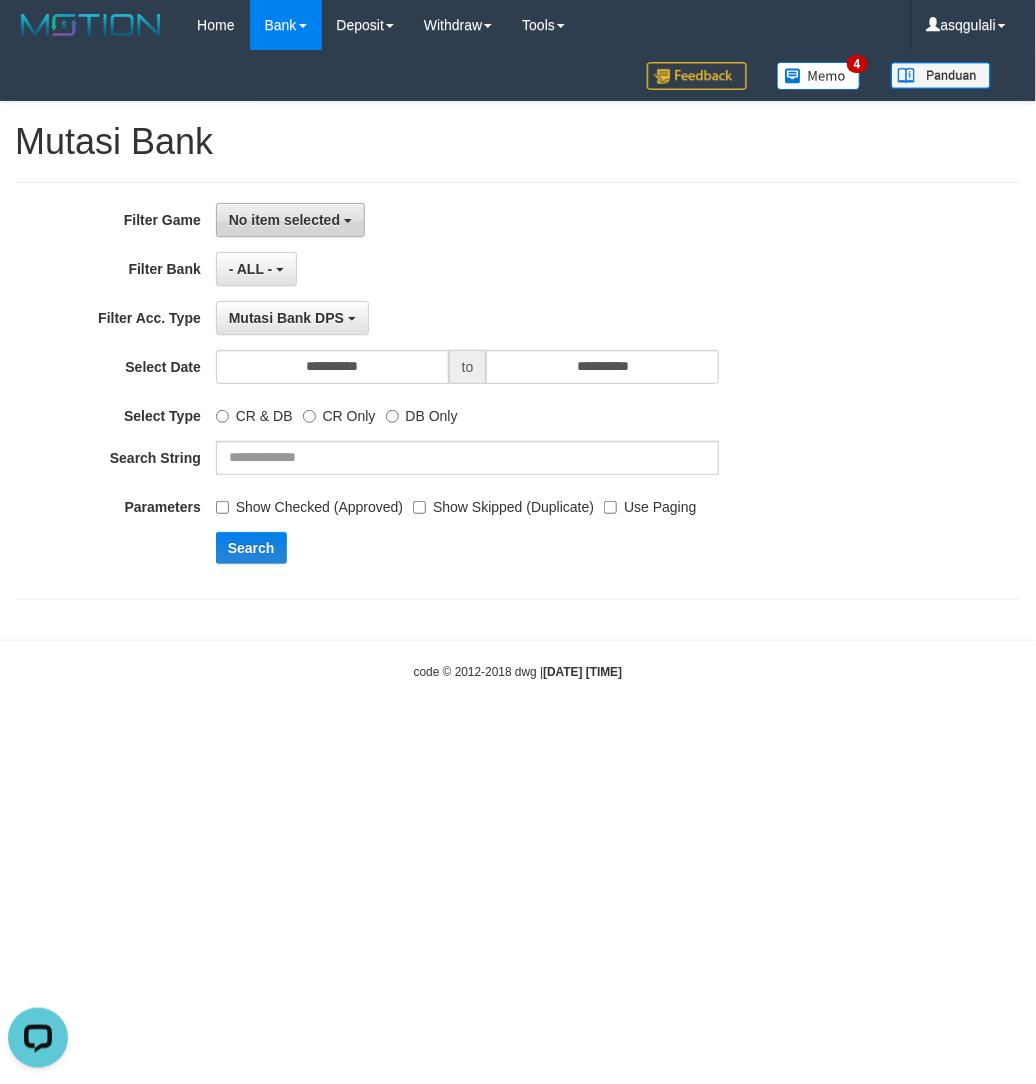 click on "No item selected" at bounding box center [290, 220] 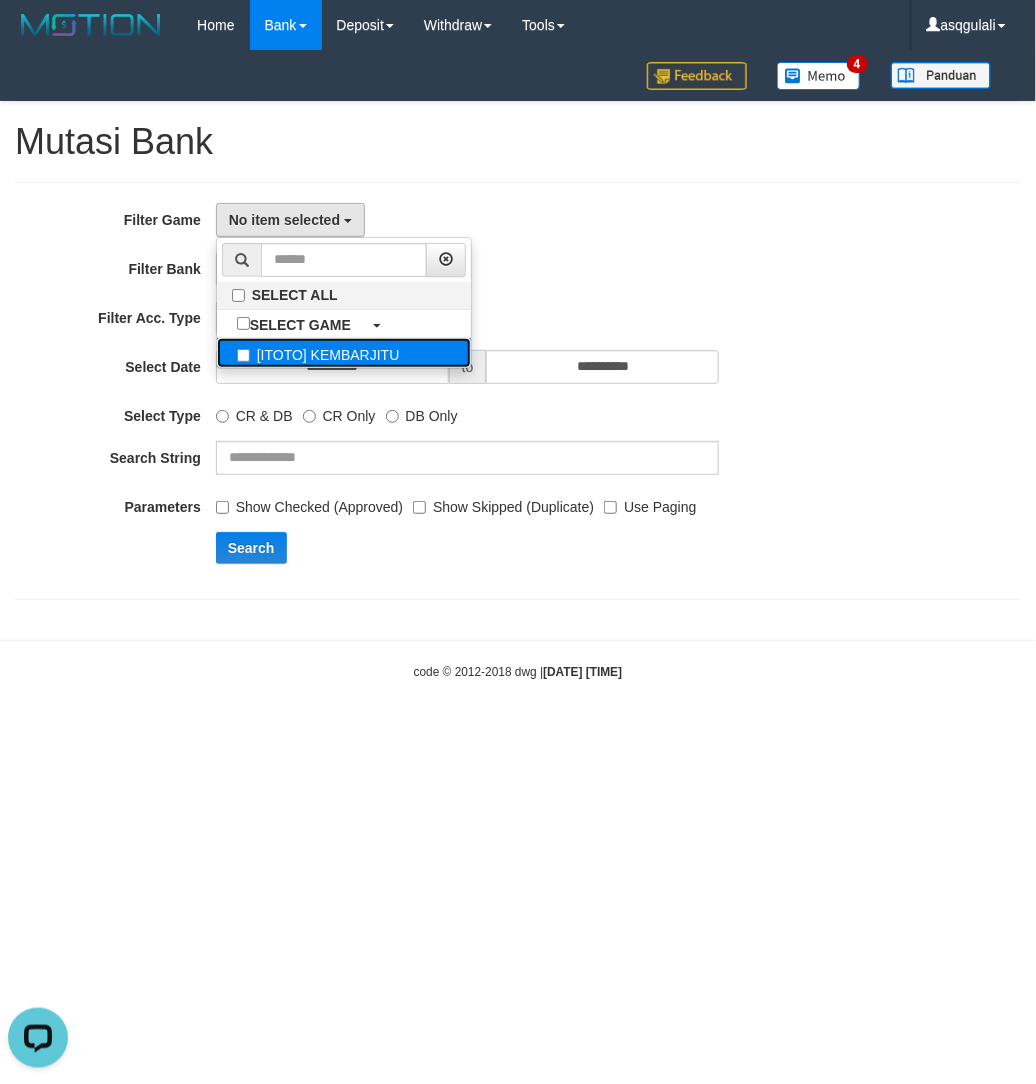 click on "[ITOTO] KEMBARJITU" at bounding box center (344, 353) 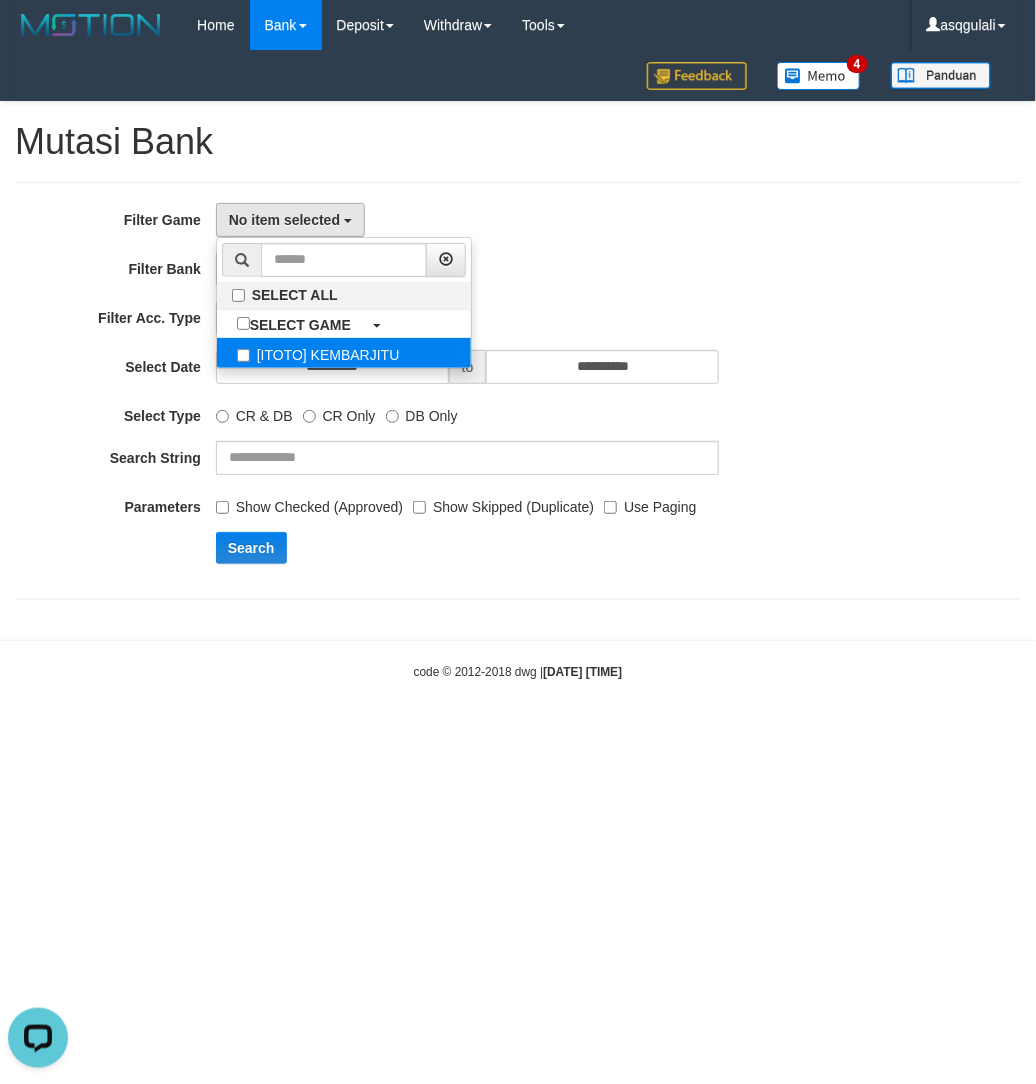 select on "***" 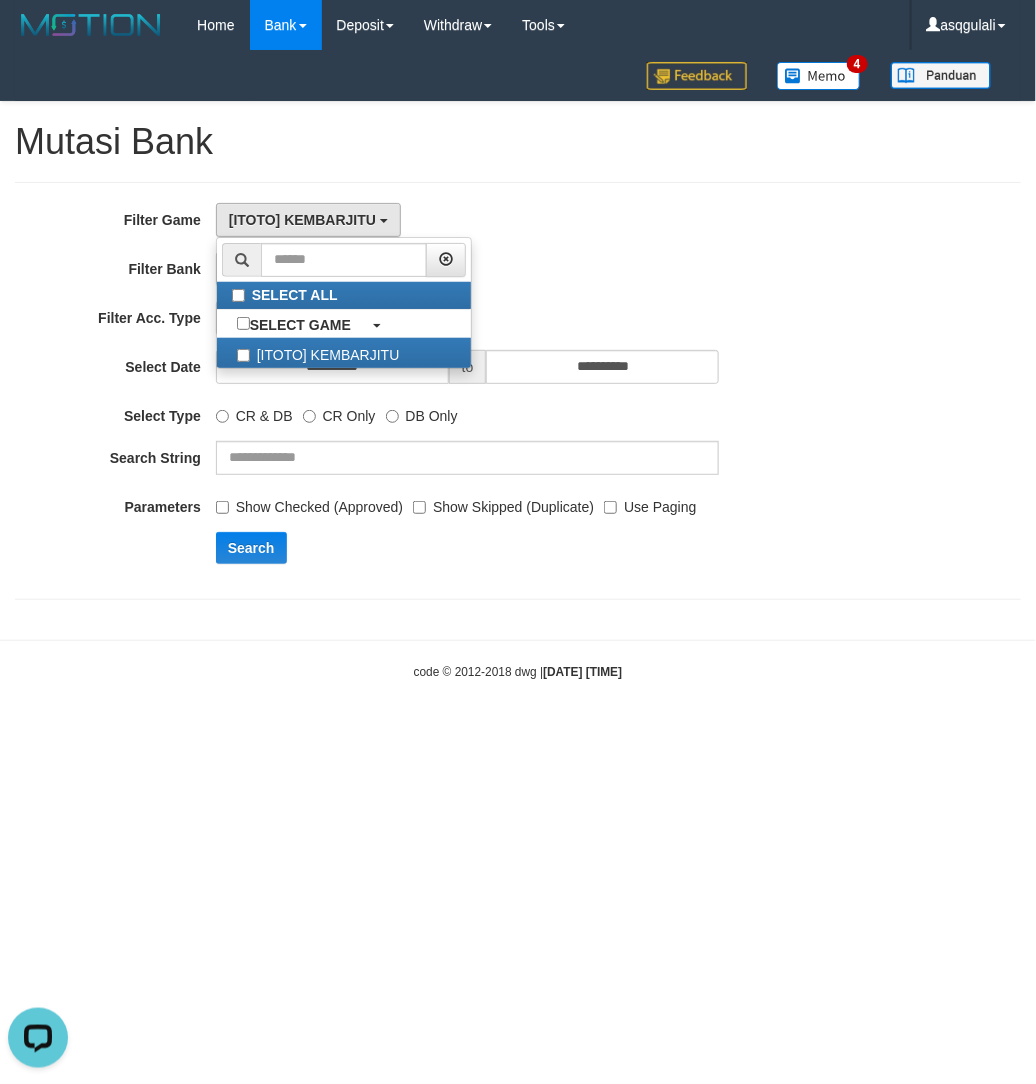 scroll, scrollTop: 18, scrollLeft: 0, axis: vertical 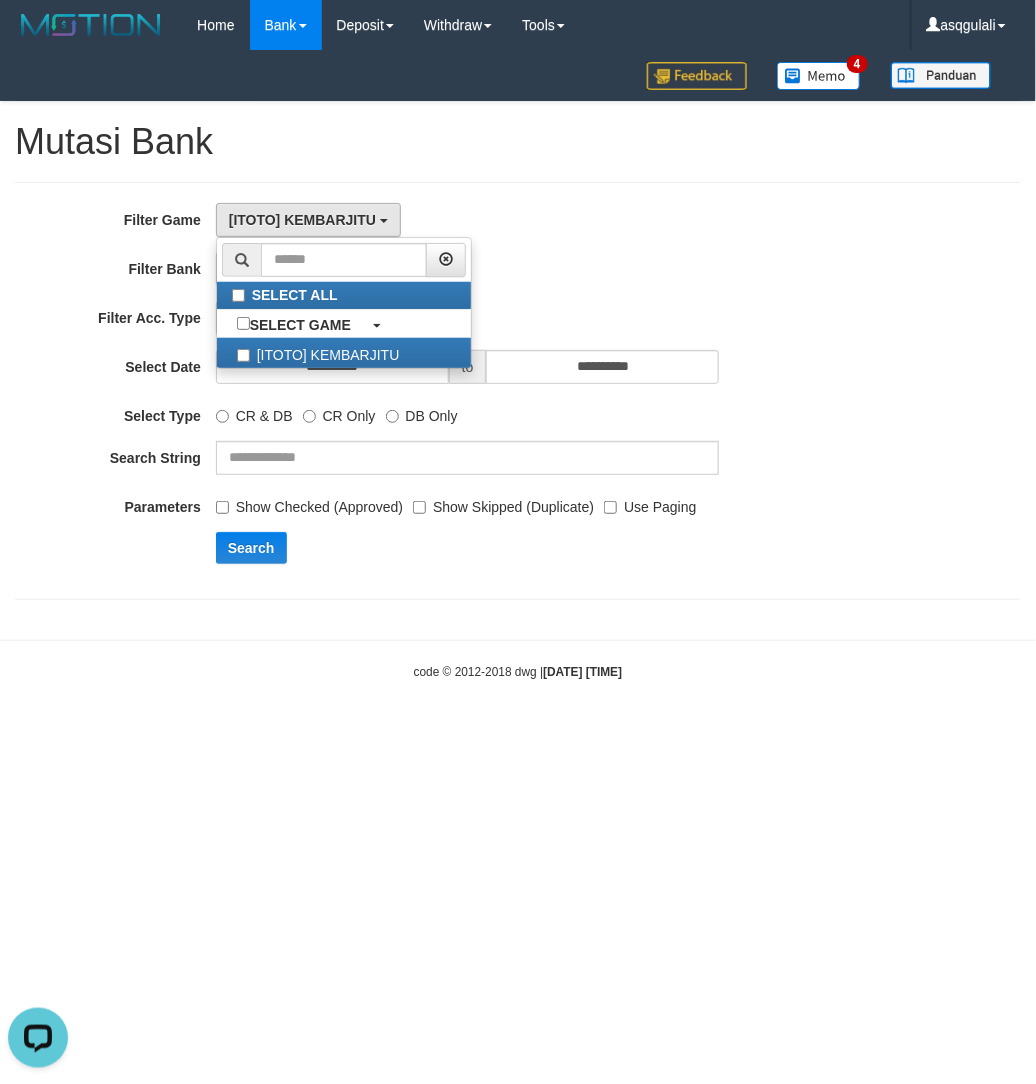 click on "**********" at bounding box center (431, 391) 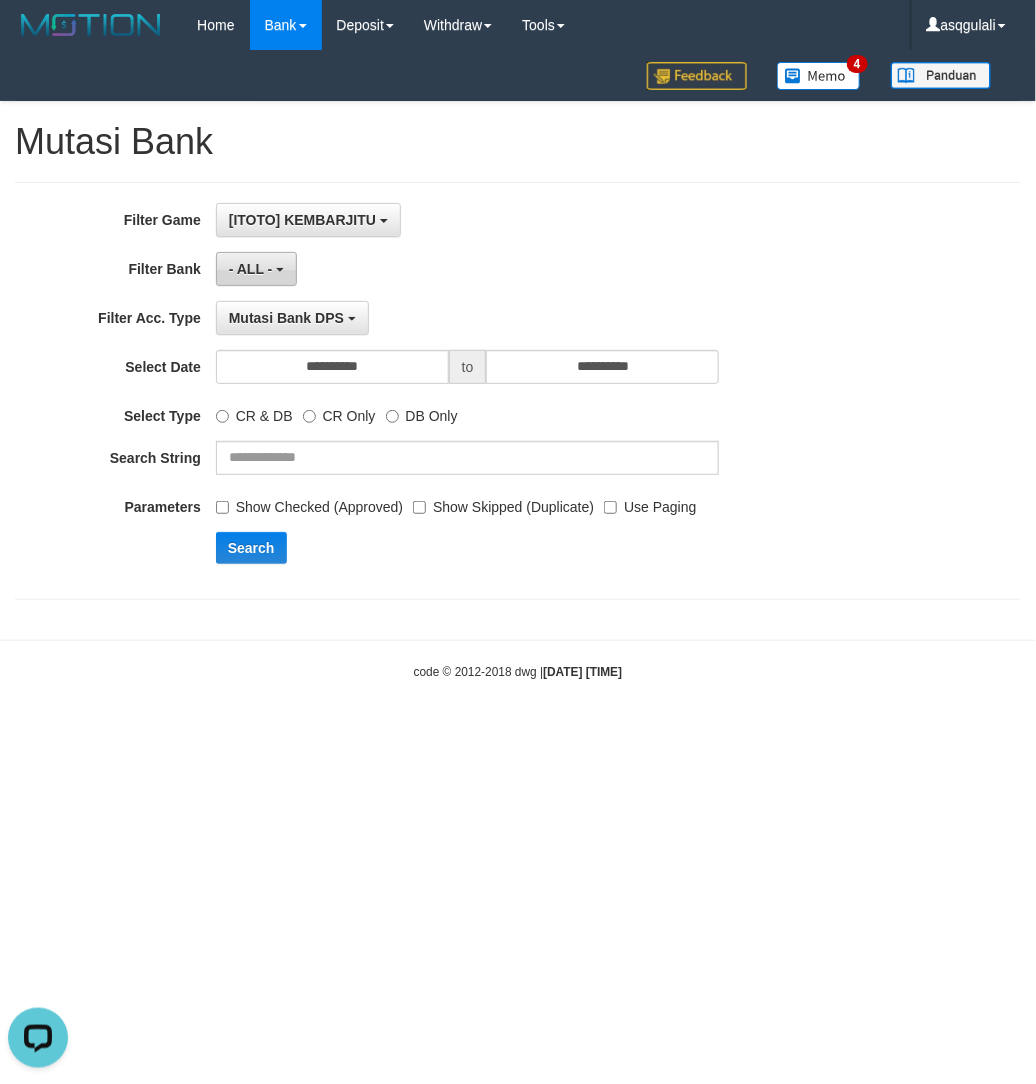 click on "- ALL -" at bounding box center (251, 269) 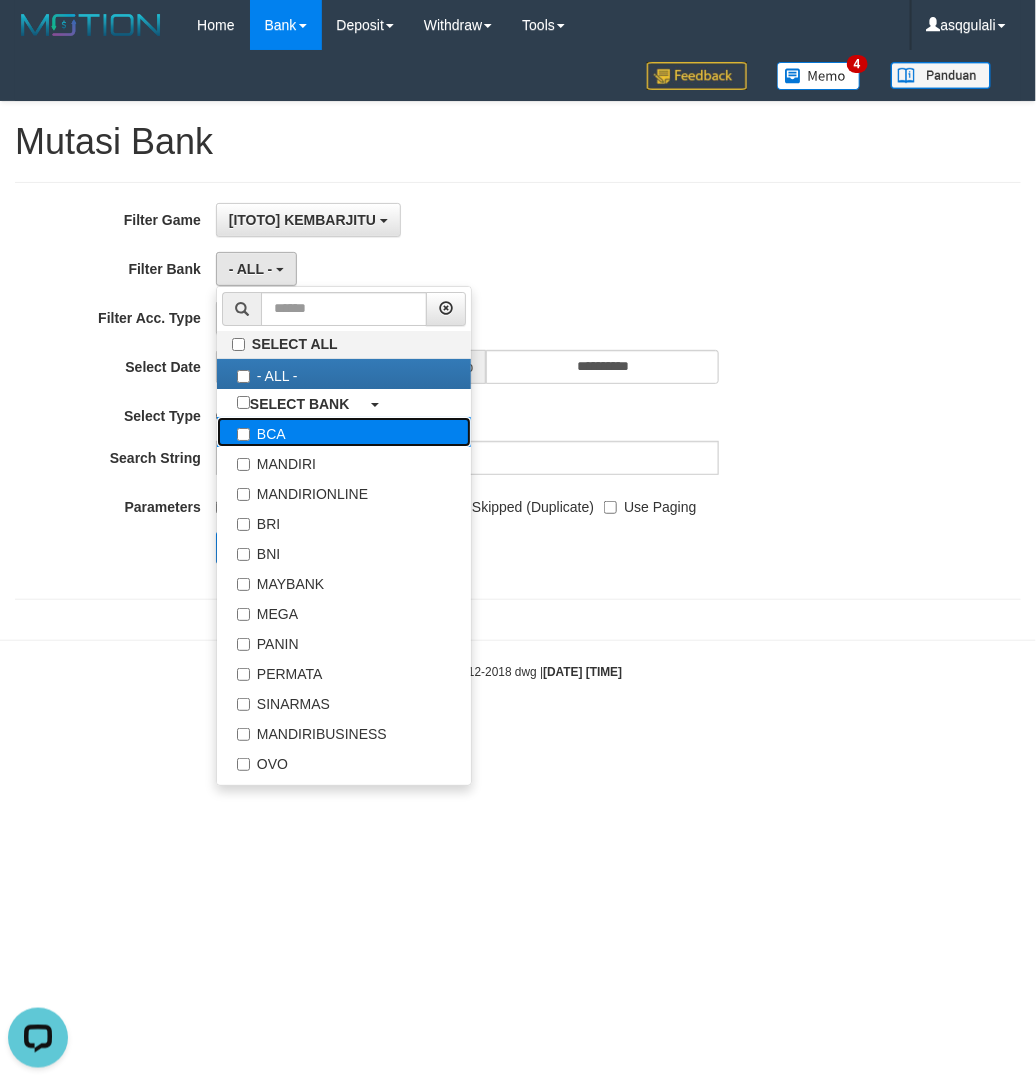 click on "BCA" at bounding box center [344, 432] 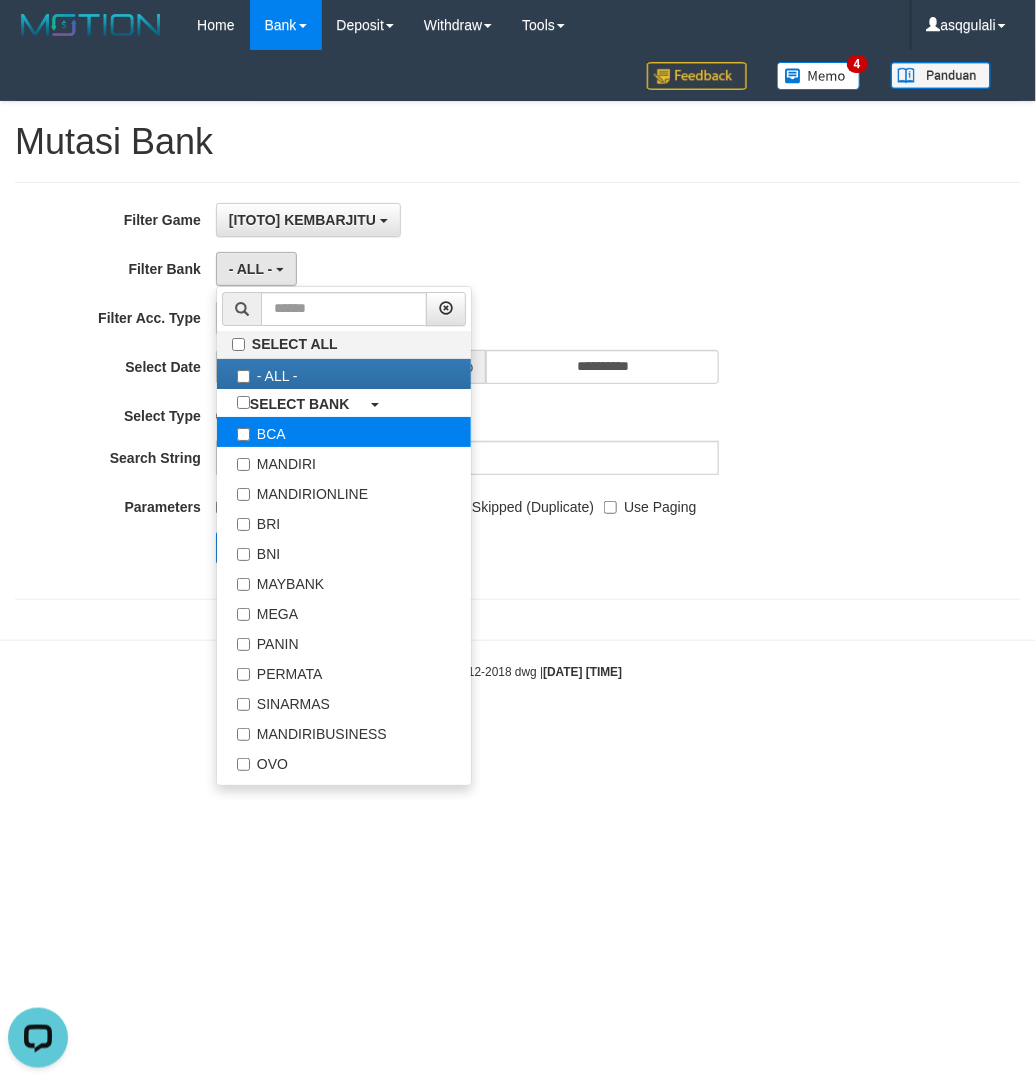 select on "***" 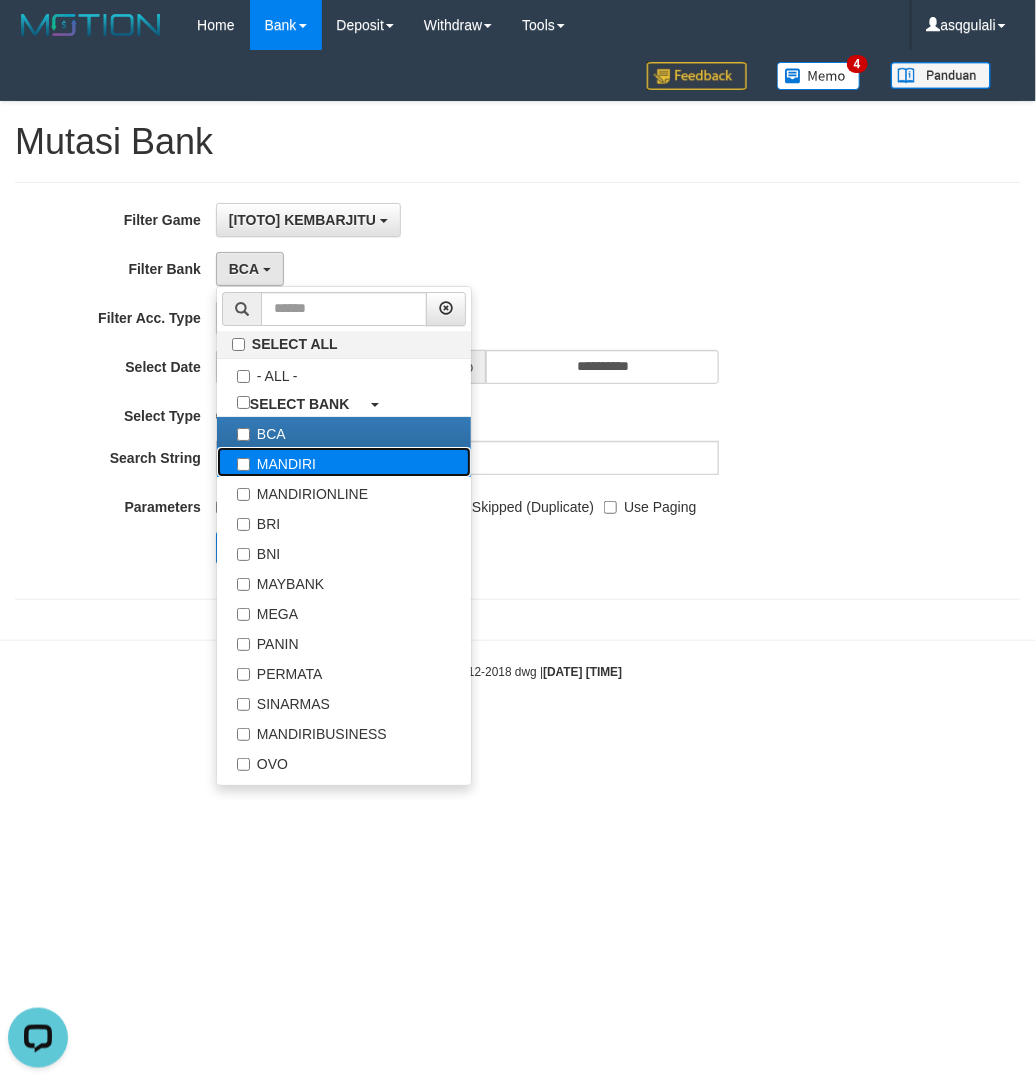 click on "MANDIRI" at bounding box center (344, 462) 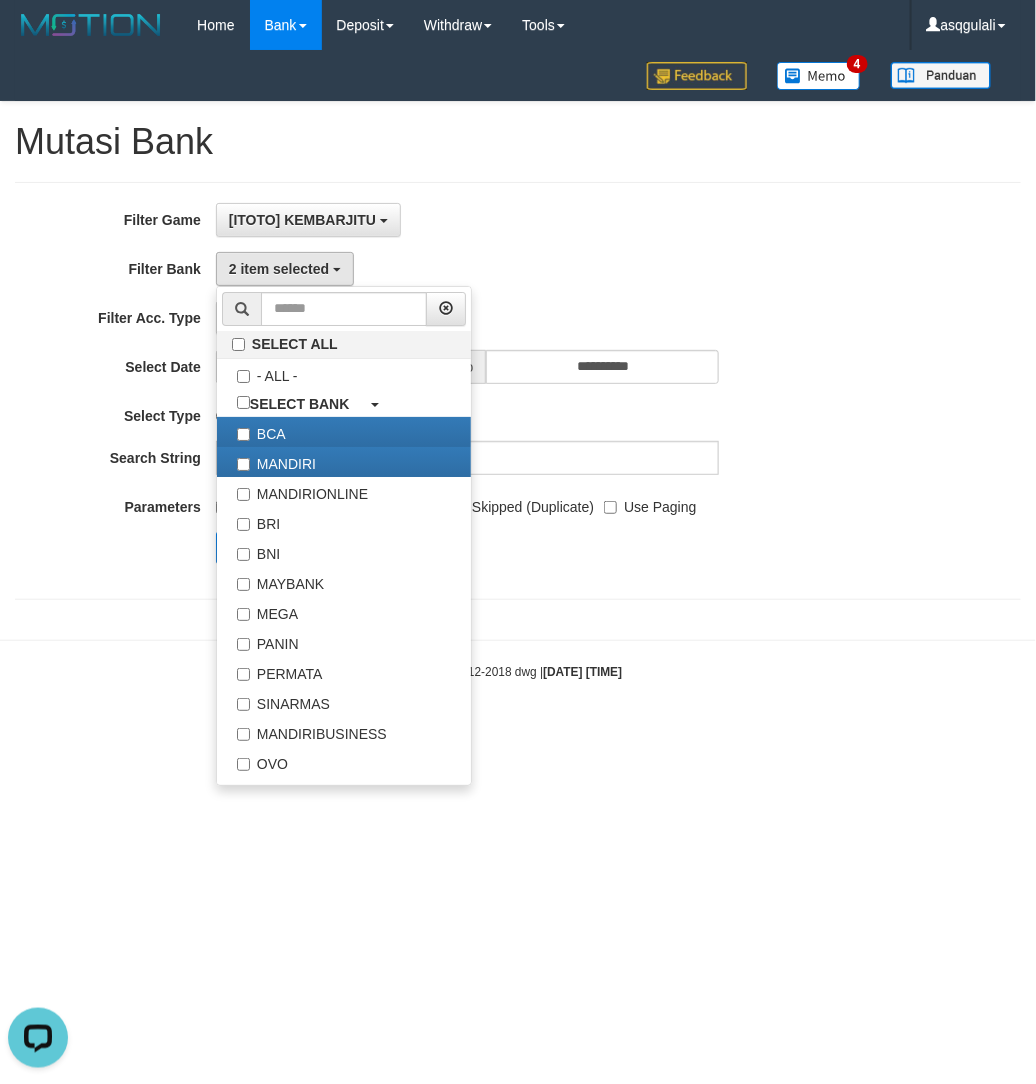 drag, startPoint x: 550, startPoint y: 283, endPoint x: 429, endPoint y: 303, distance: 122.641754 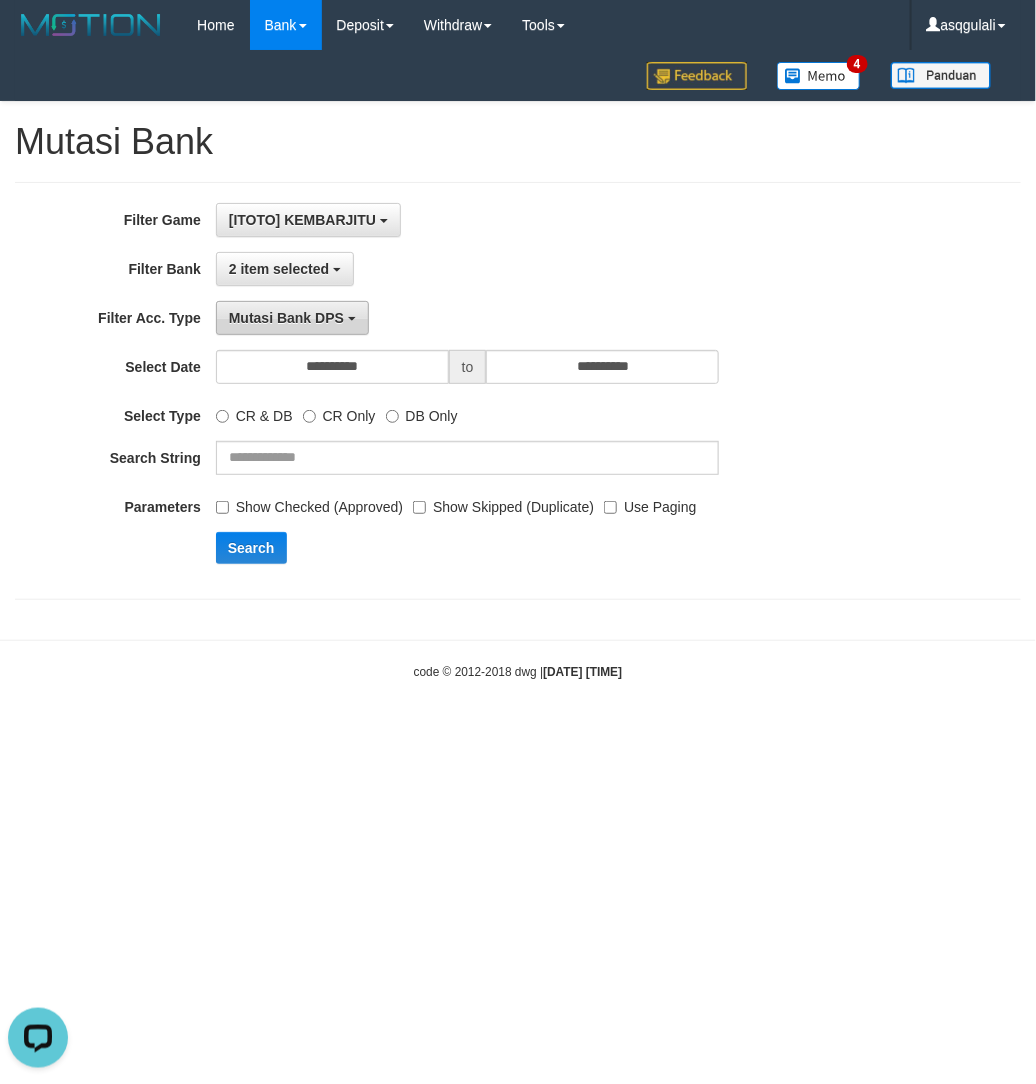 click on "Mutasi Bank DPS" at bounding box center (286, 318) 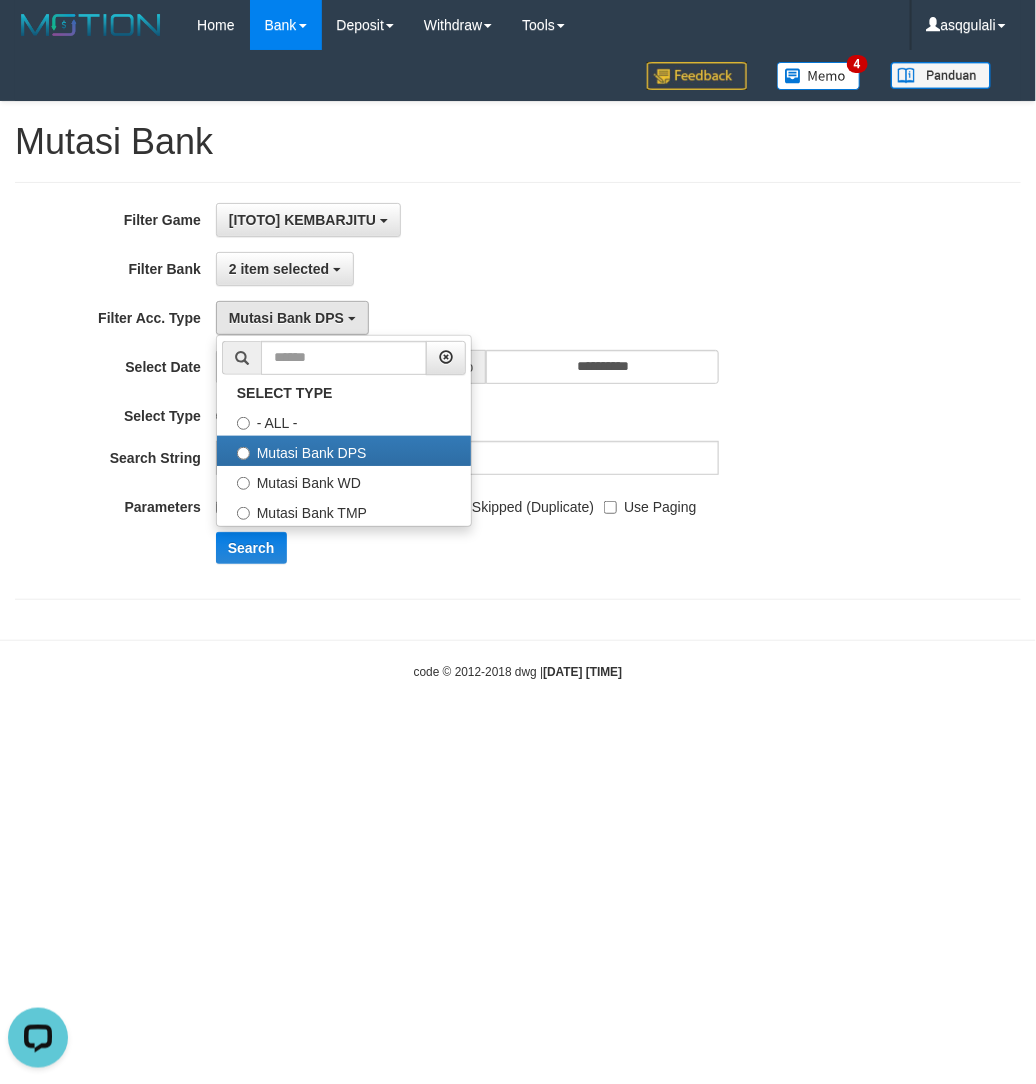 click on "**********" at bounding box center [518, 391] 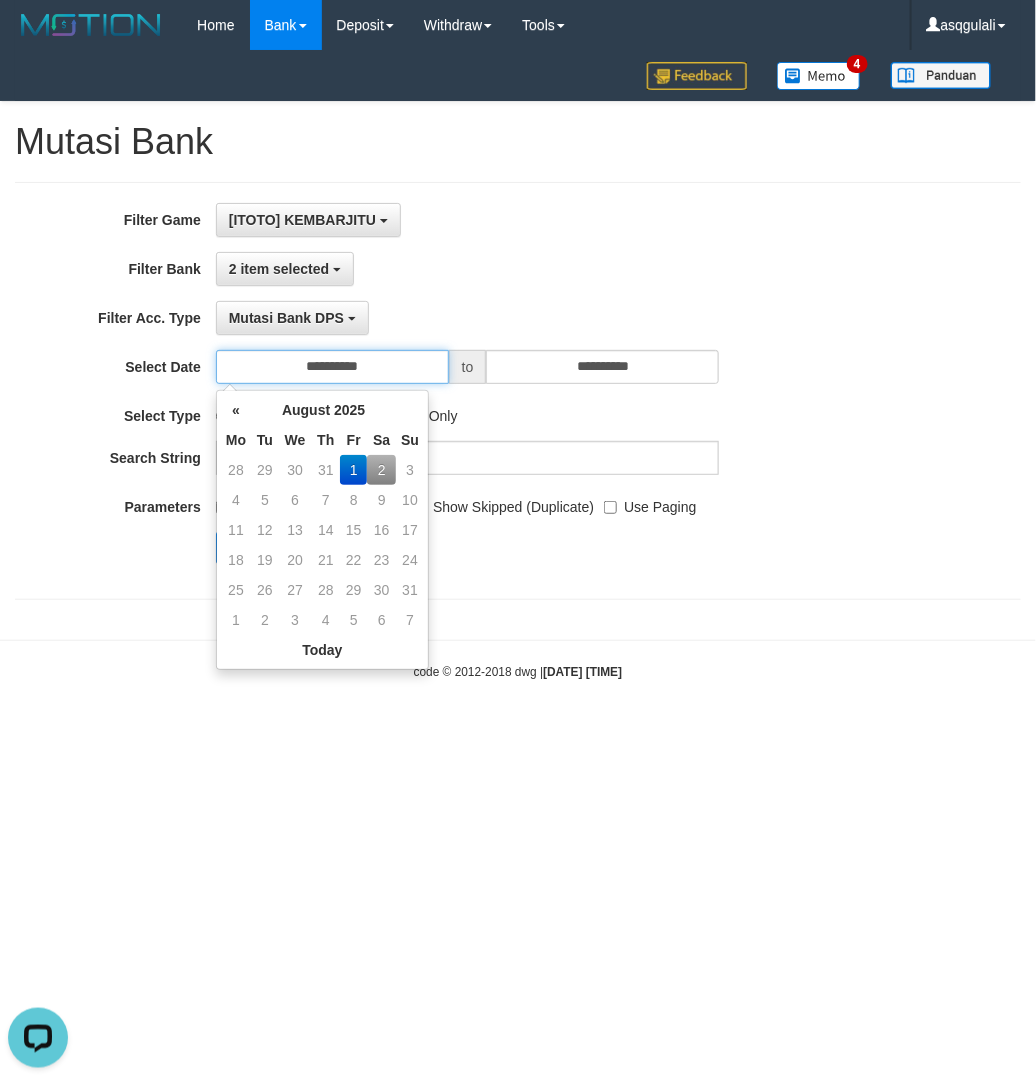 click on "**********" at bounding box center (332, 367) 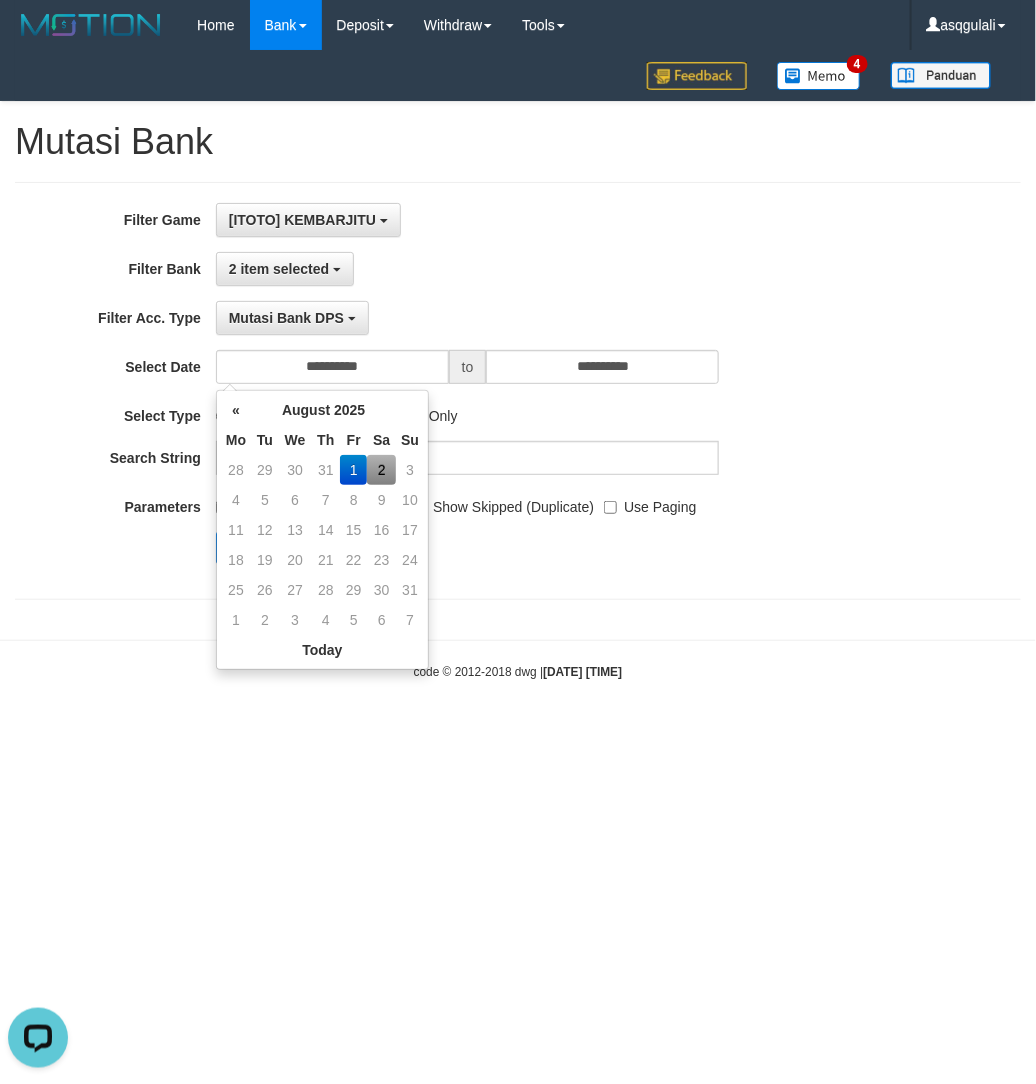 click on "2" at bounding box center (381, 470) 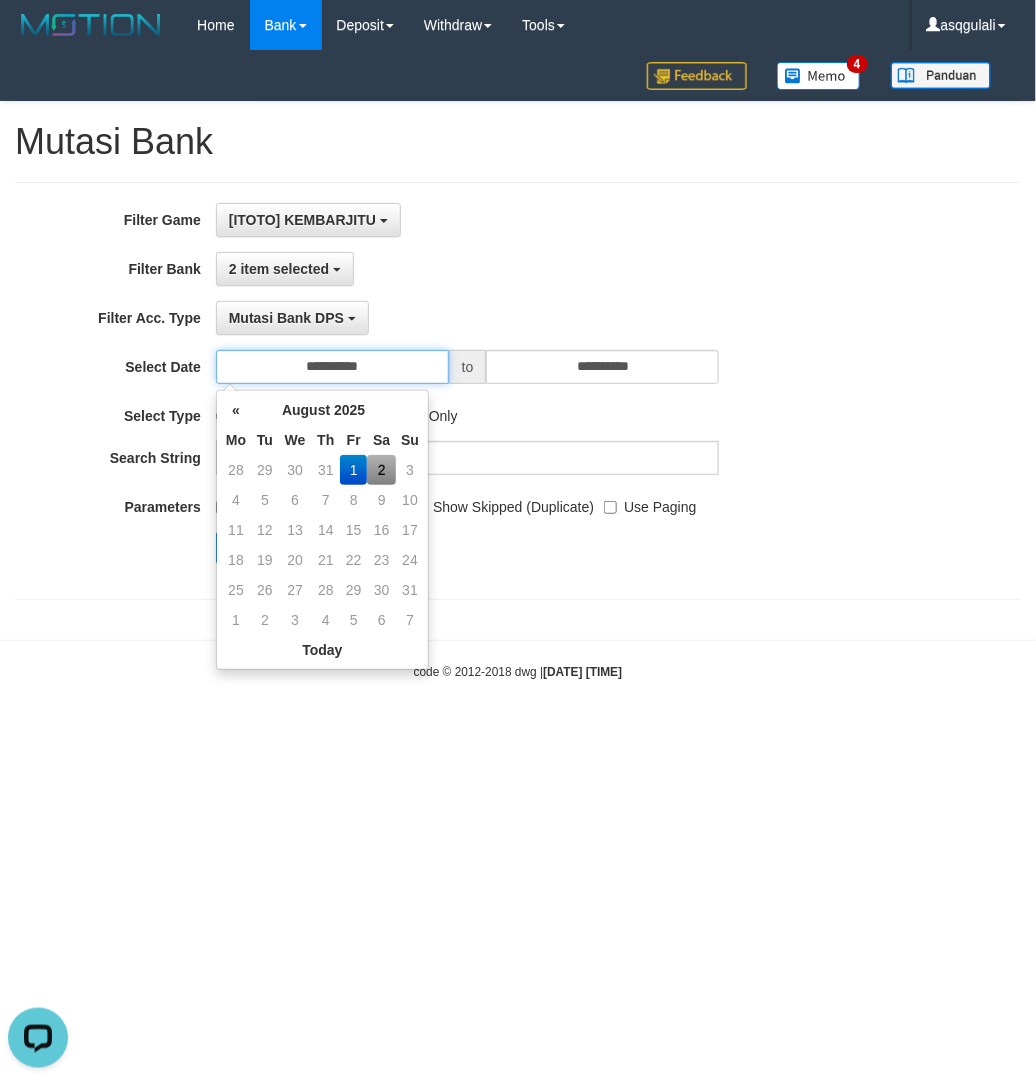 type on "**********" 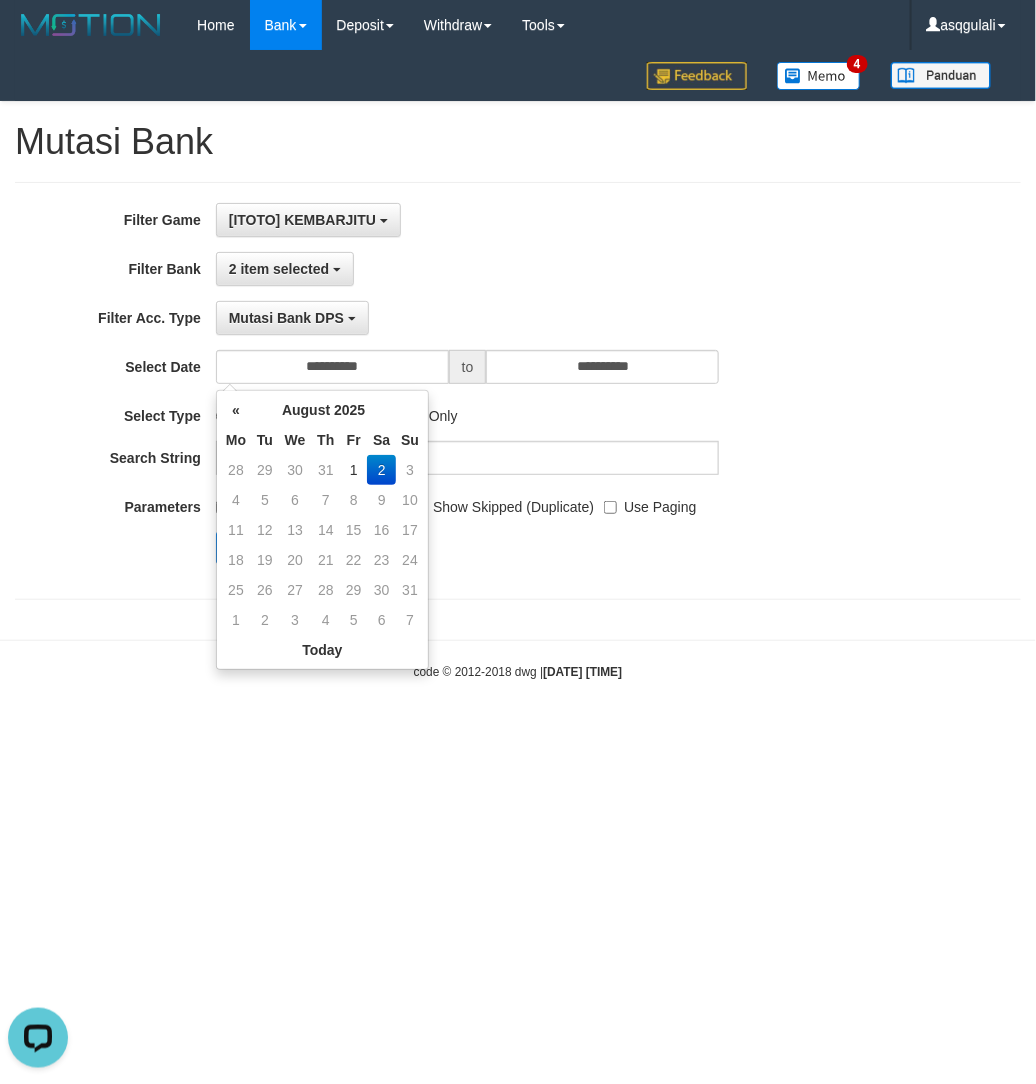 click on "**********" at bounding box center (518, 361) 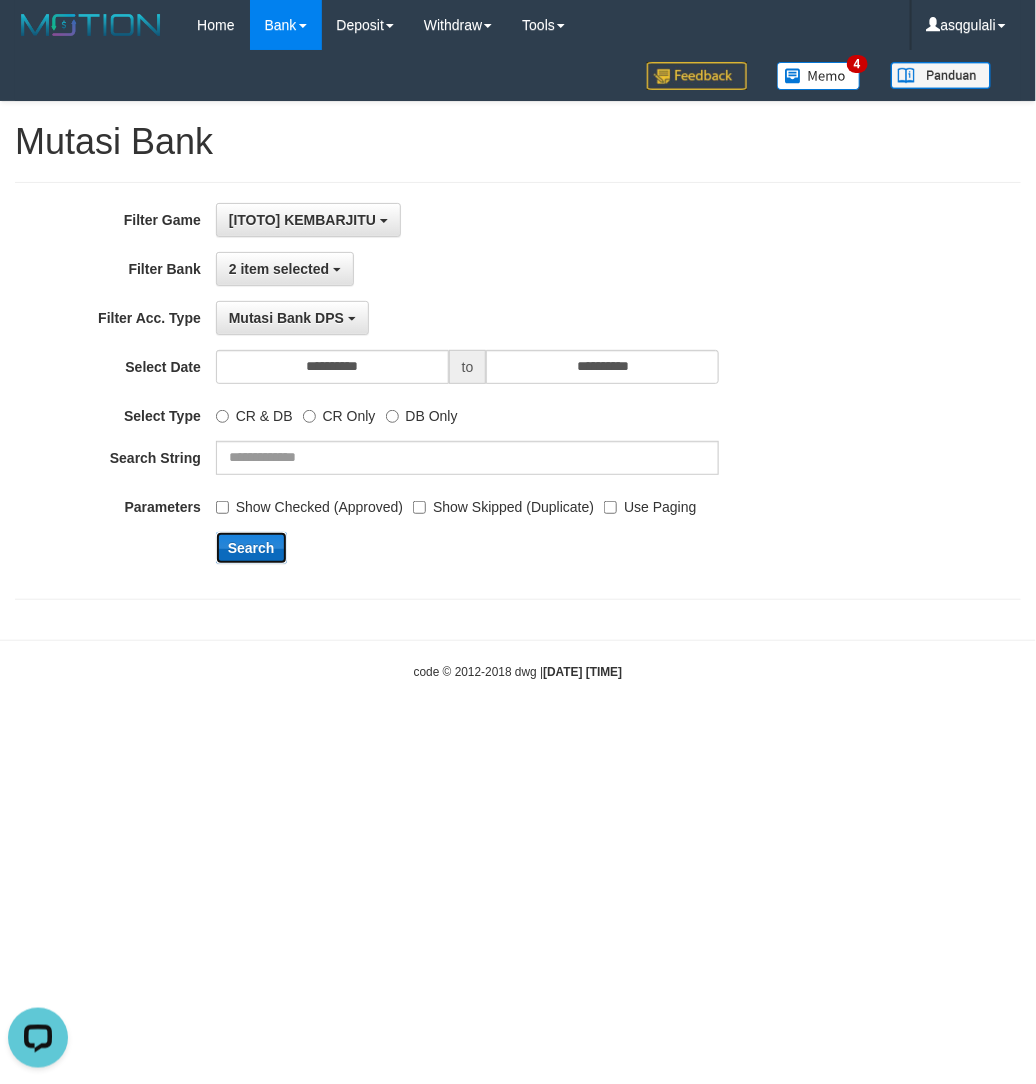 click on "Search" at bounding box center [251, 548] 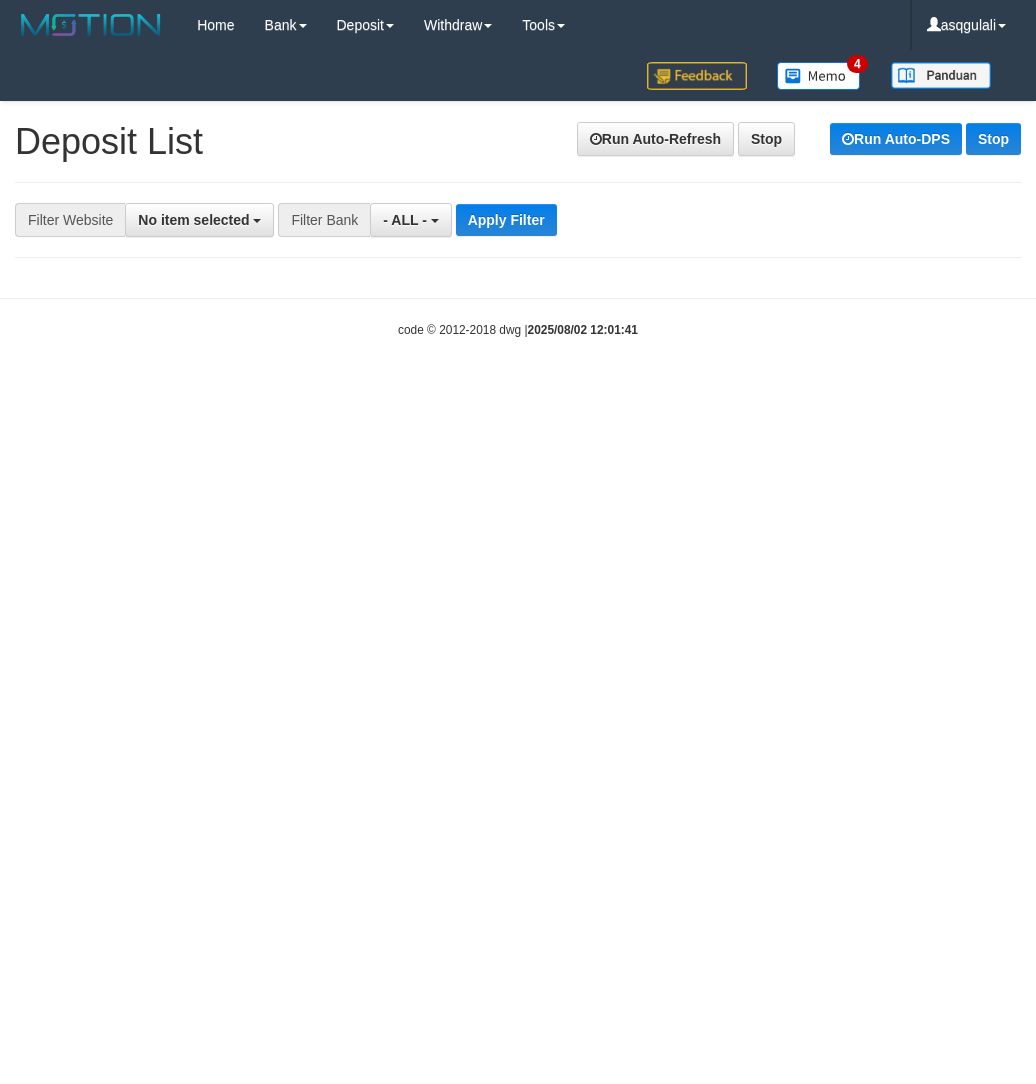 scroll, scrollTop: 0, scrollLeft: 0, axis: both 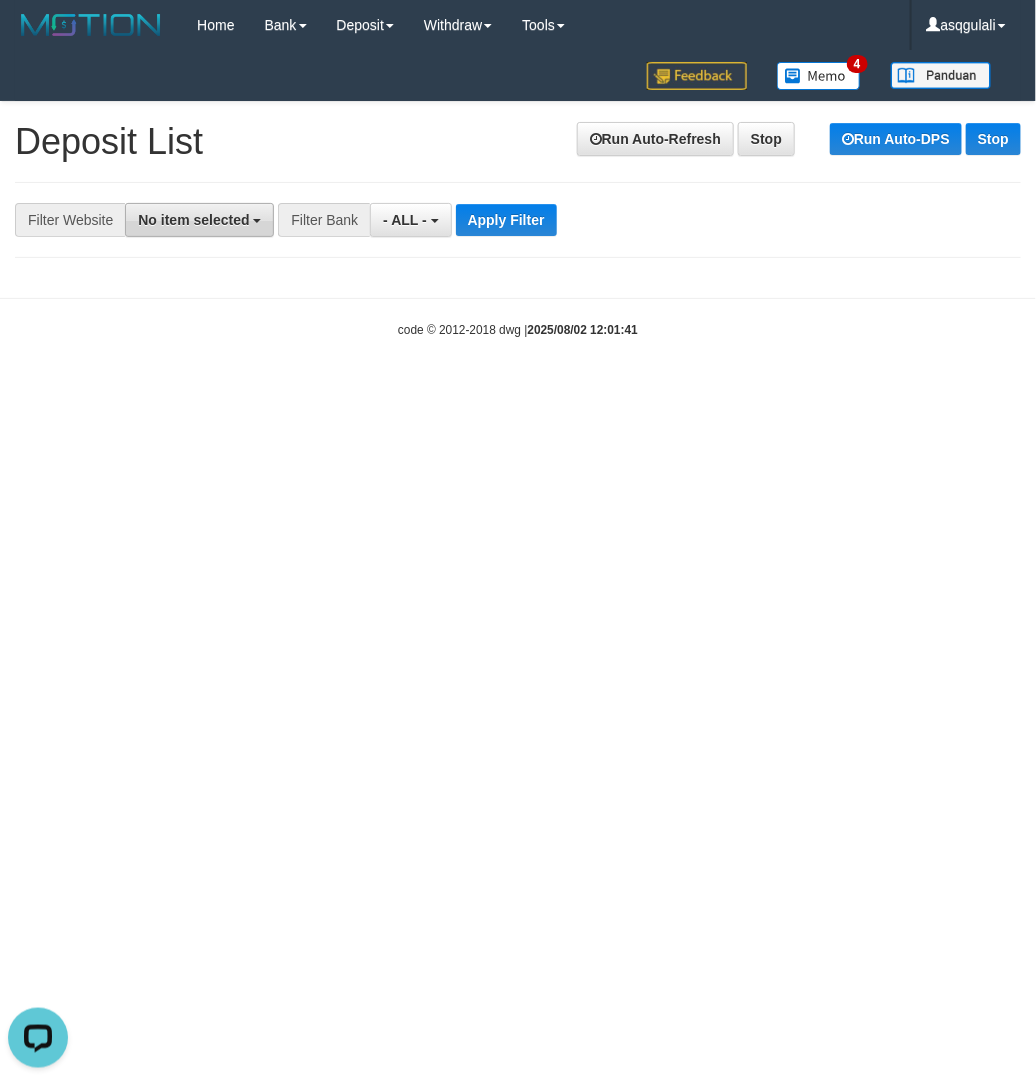 click on "No item selected" at bounding box center (193, 220) 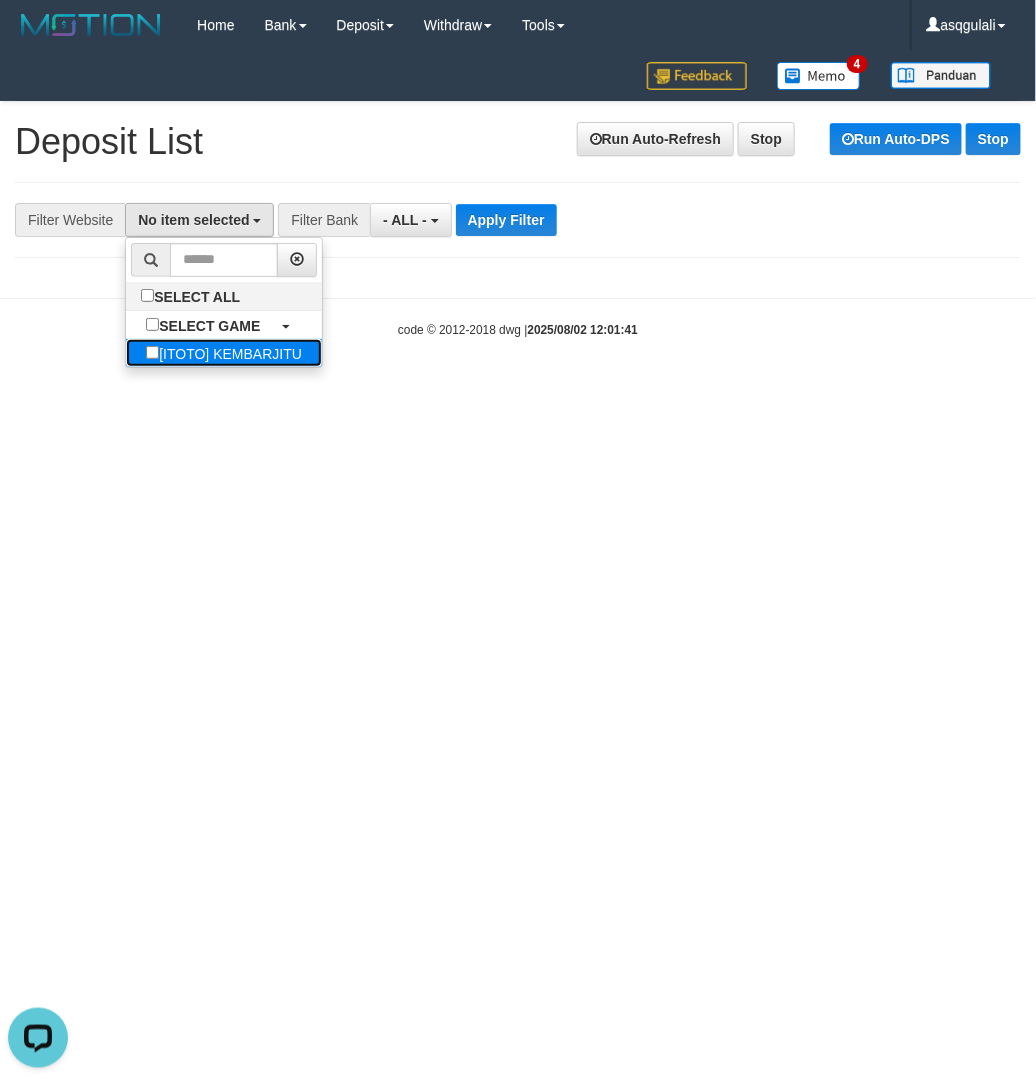 click on "[ITOTO] KEMBARJITU" at bounding box center [224, 353] 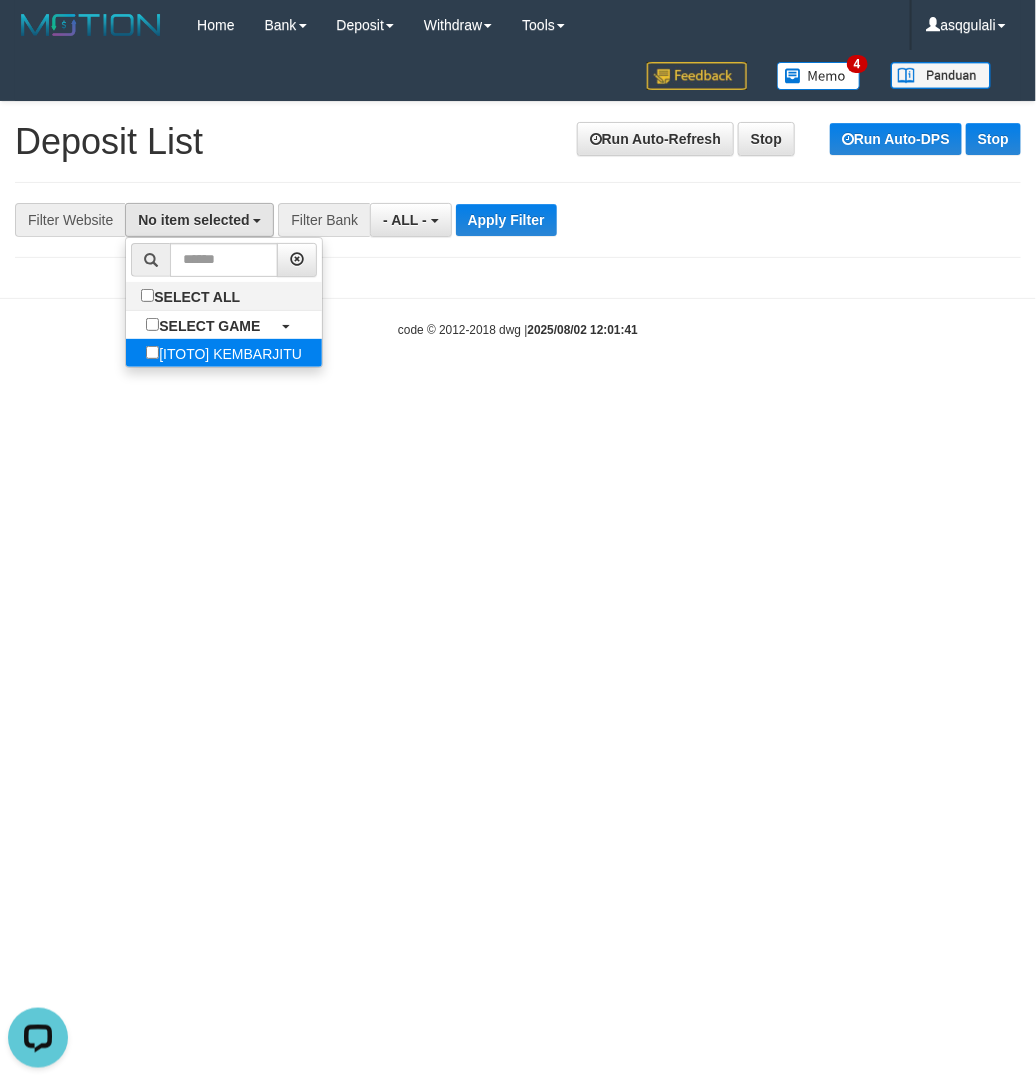 select on "***" 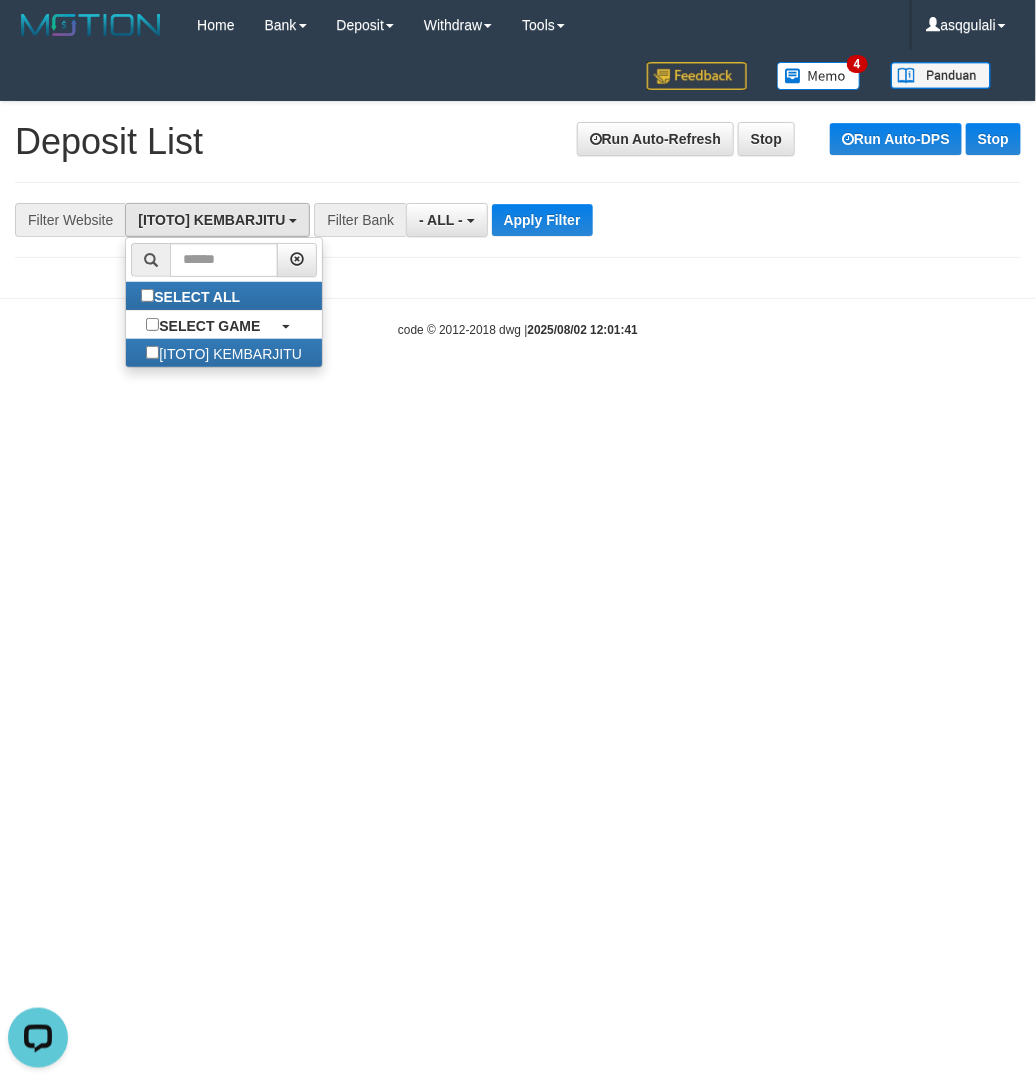 scroll, scrollTop: 18, scrollLeft: 0, axis: vertical 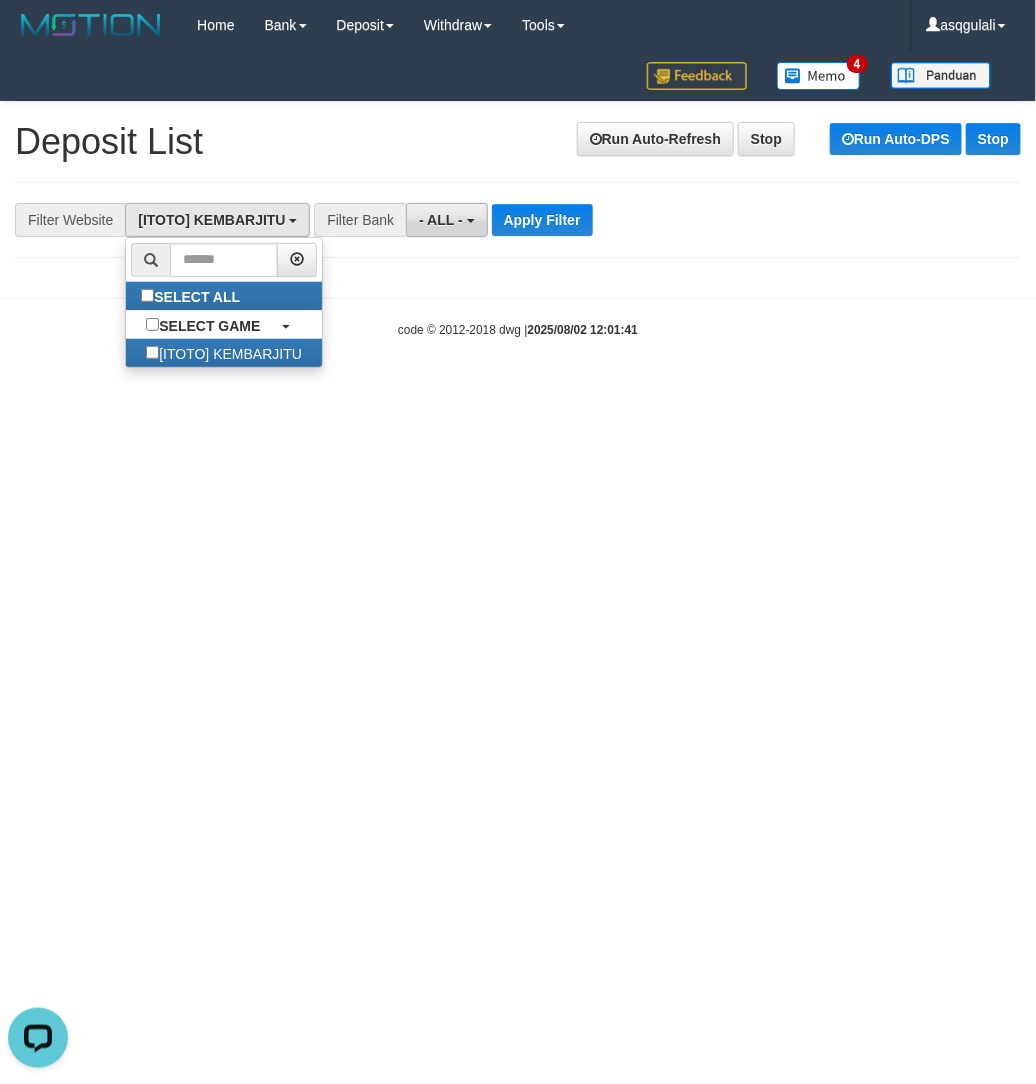 click on "- ALL -" at bounding box center [441, 220] 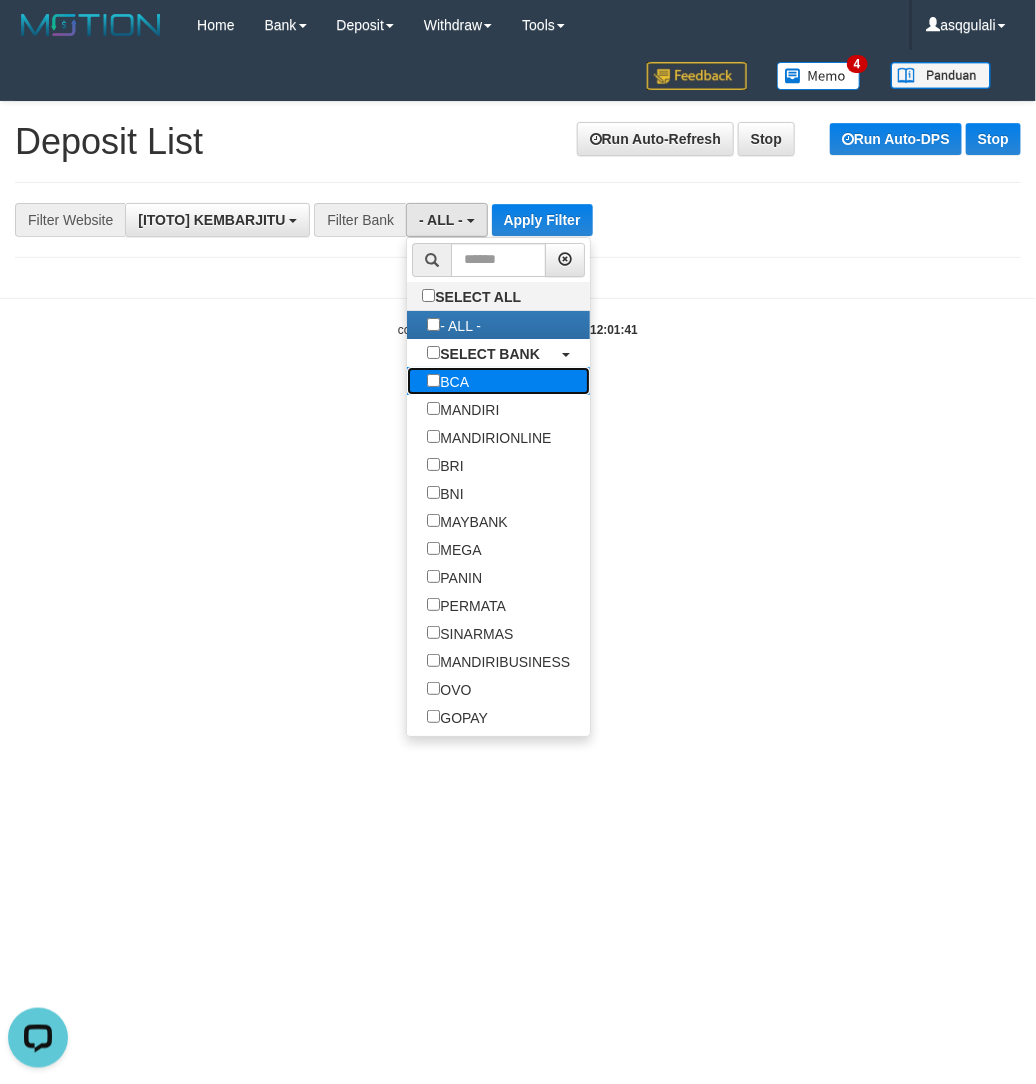 click on "BCA" at bounding box center (448, 381) 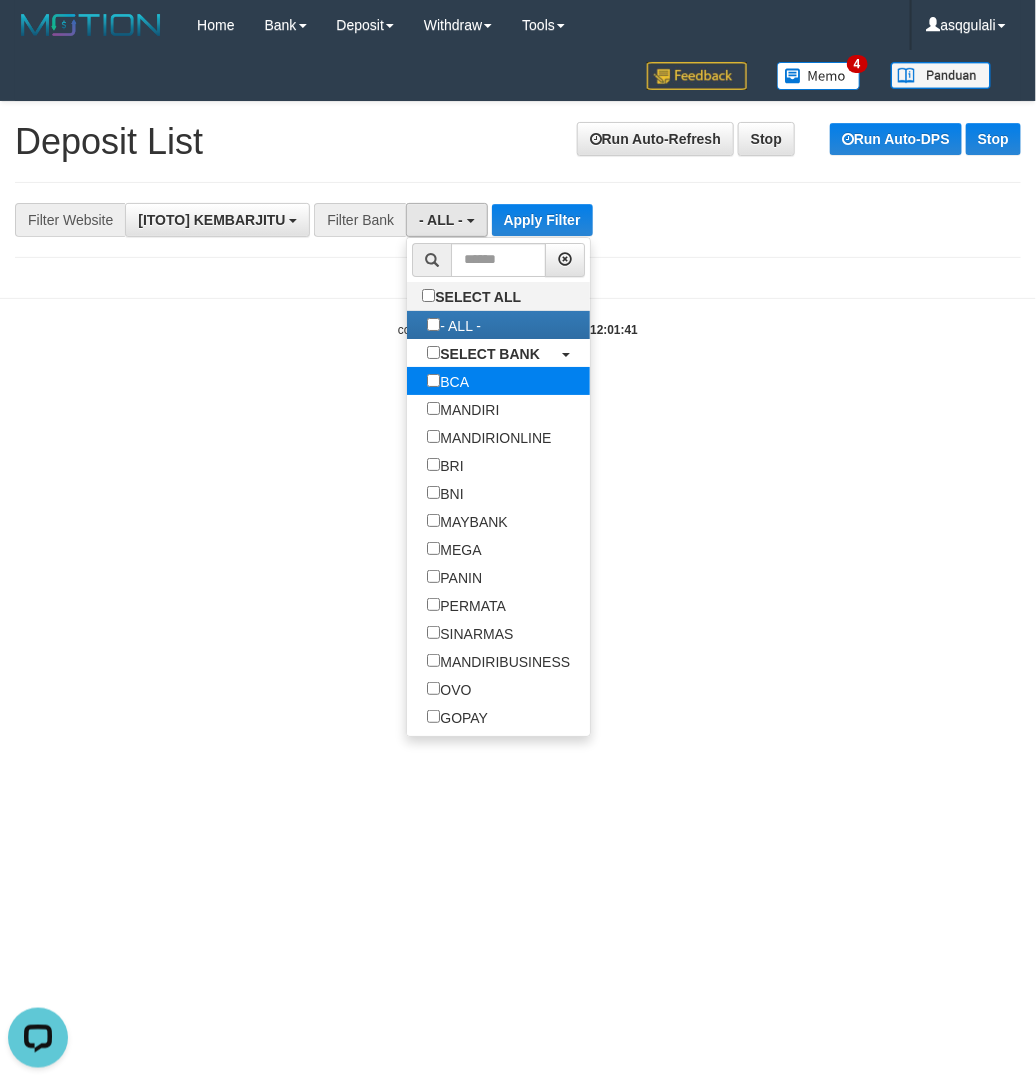 select on "***" 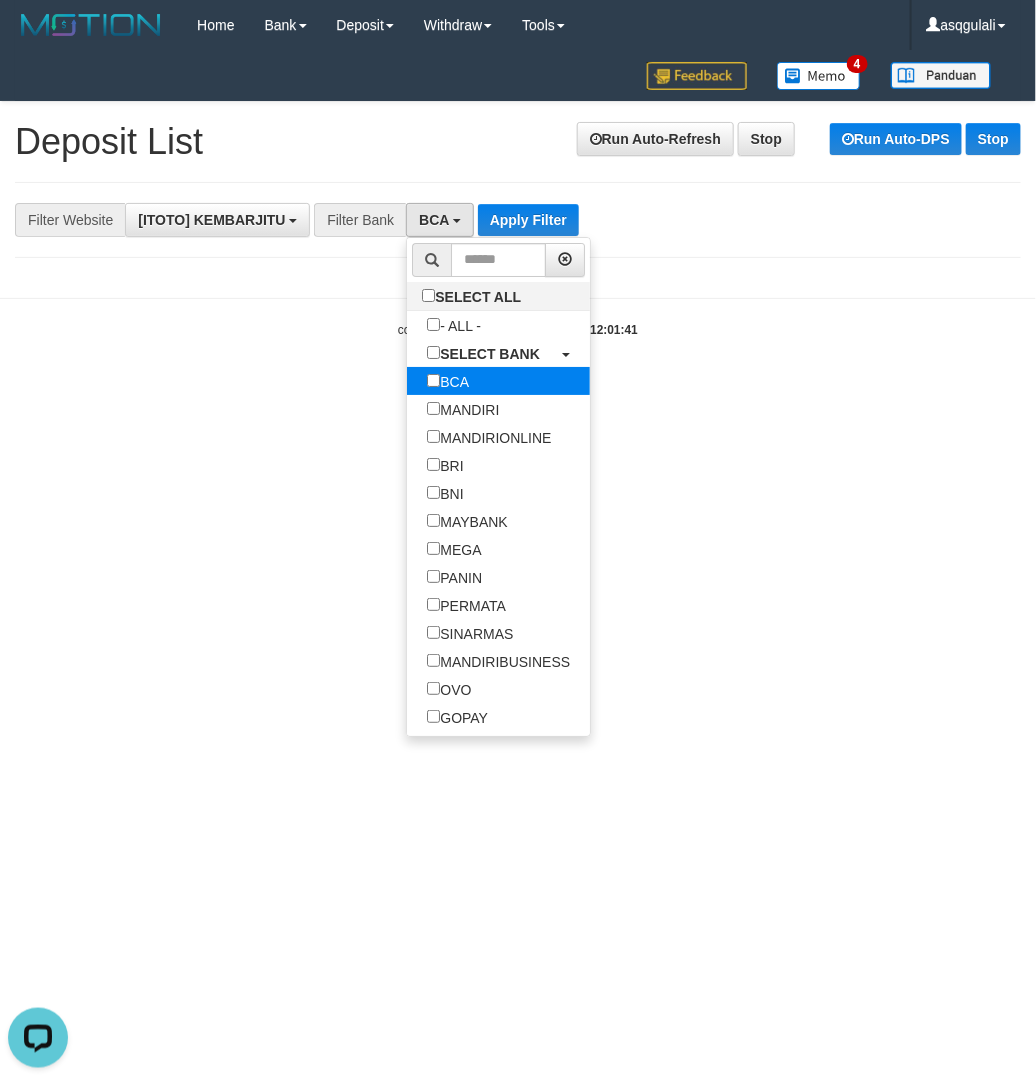 click on "BCA" at bounding box center [448, 381] 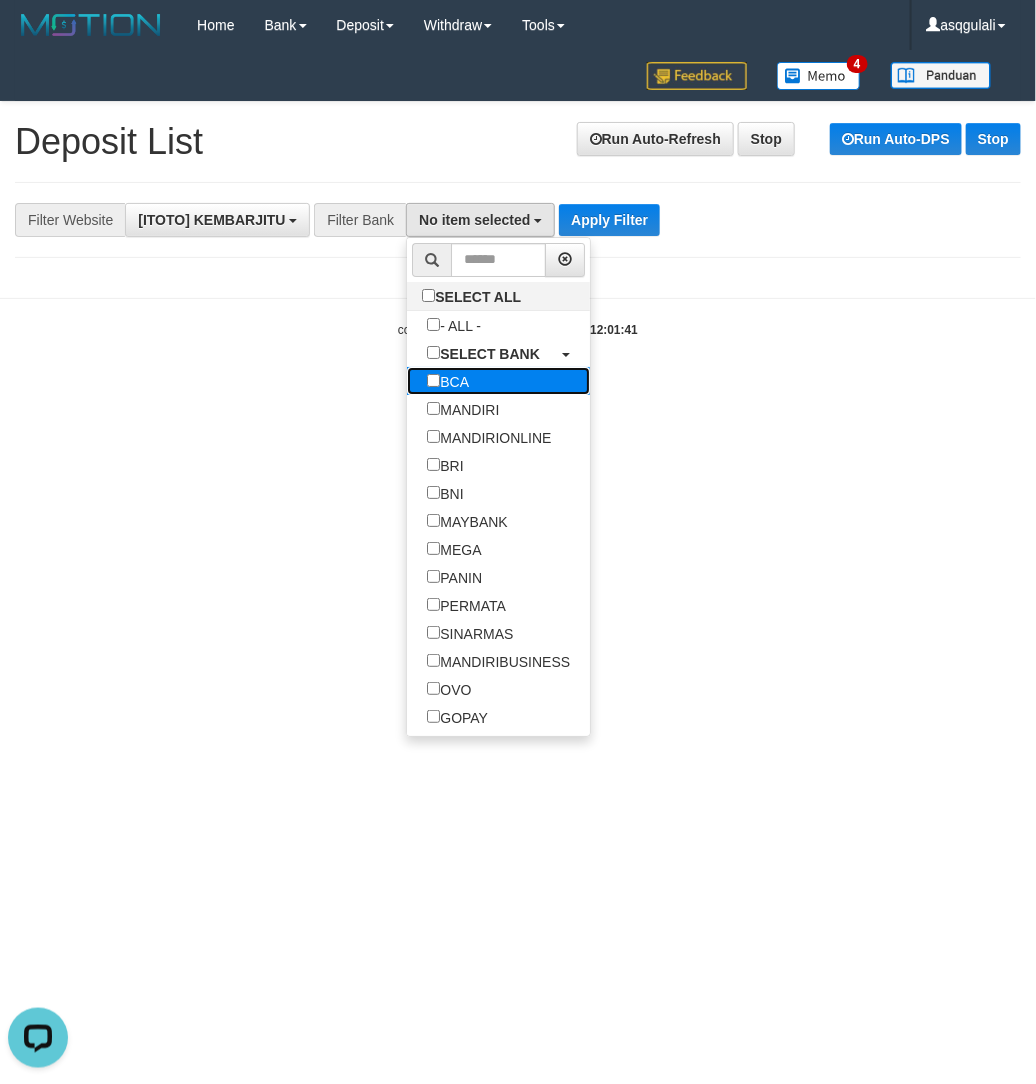 click on "BCA" at bounding box center (448, 381) 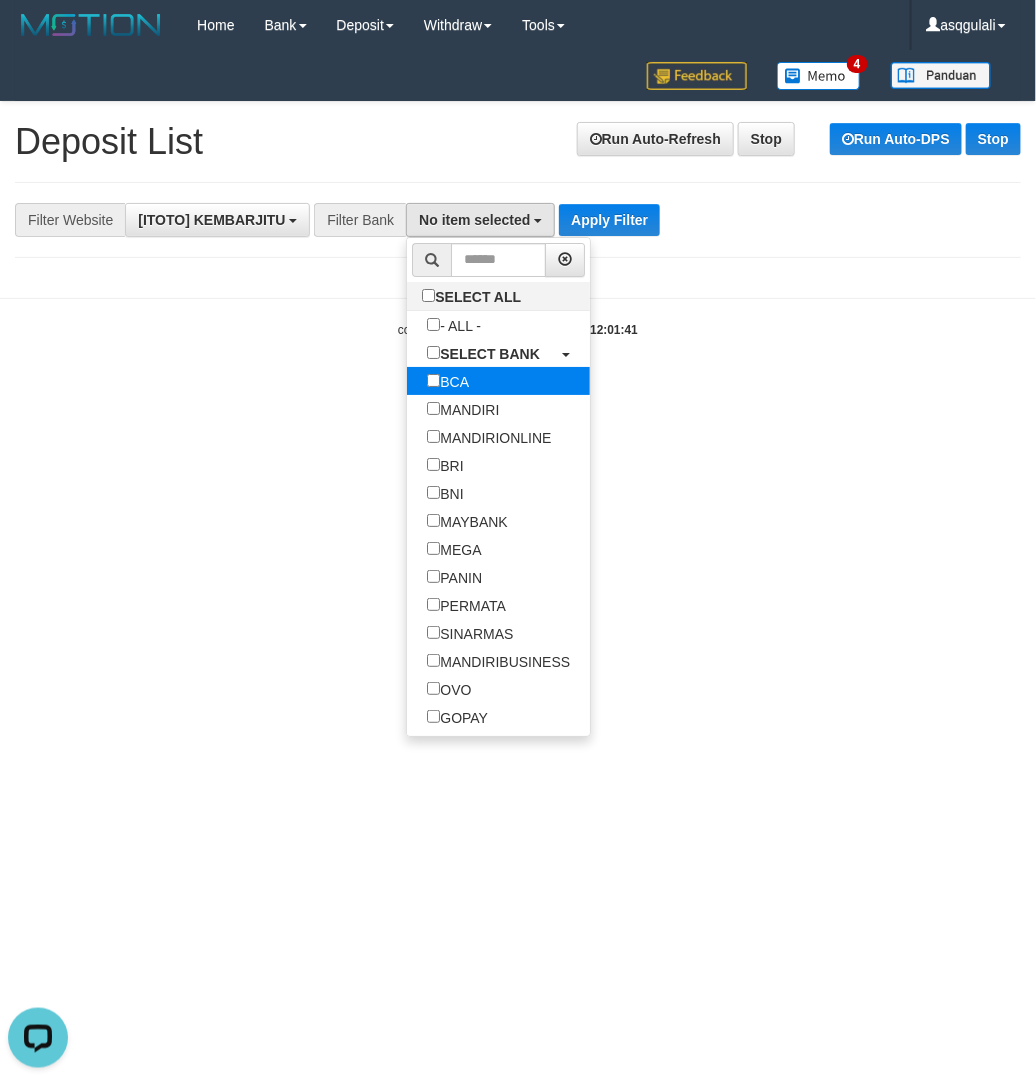 select on "***" 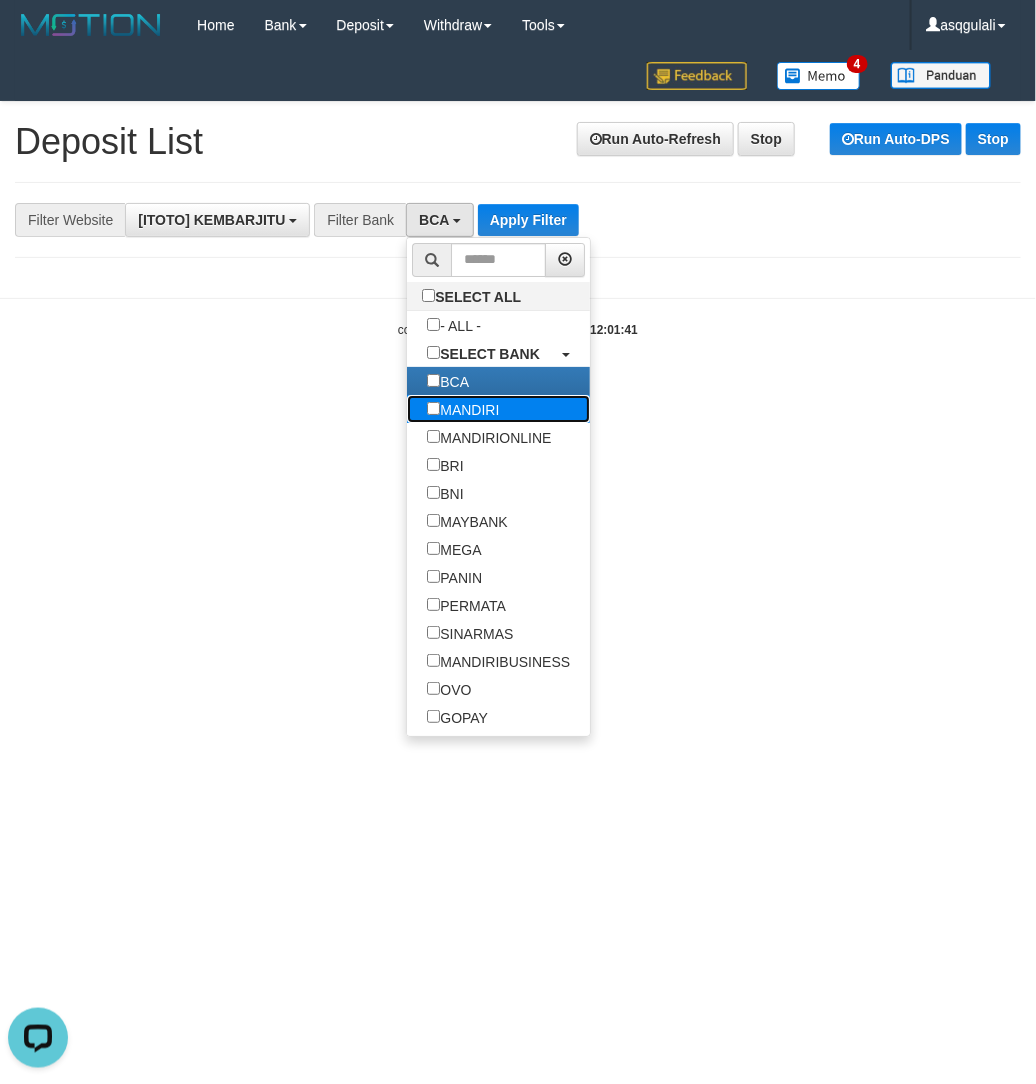 drag, startPoint x: 481, startPoint y: 418, endPoint x: 484, endPoint y: 405, distance: 13.341664 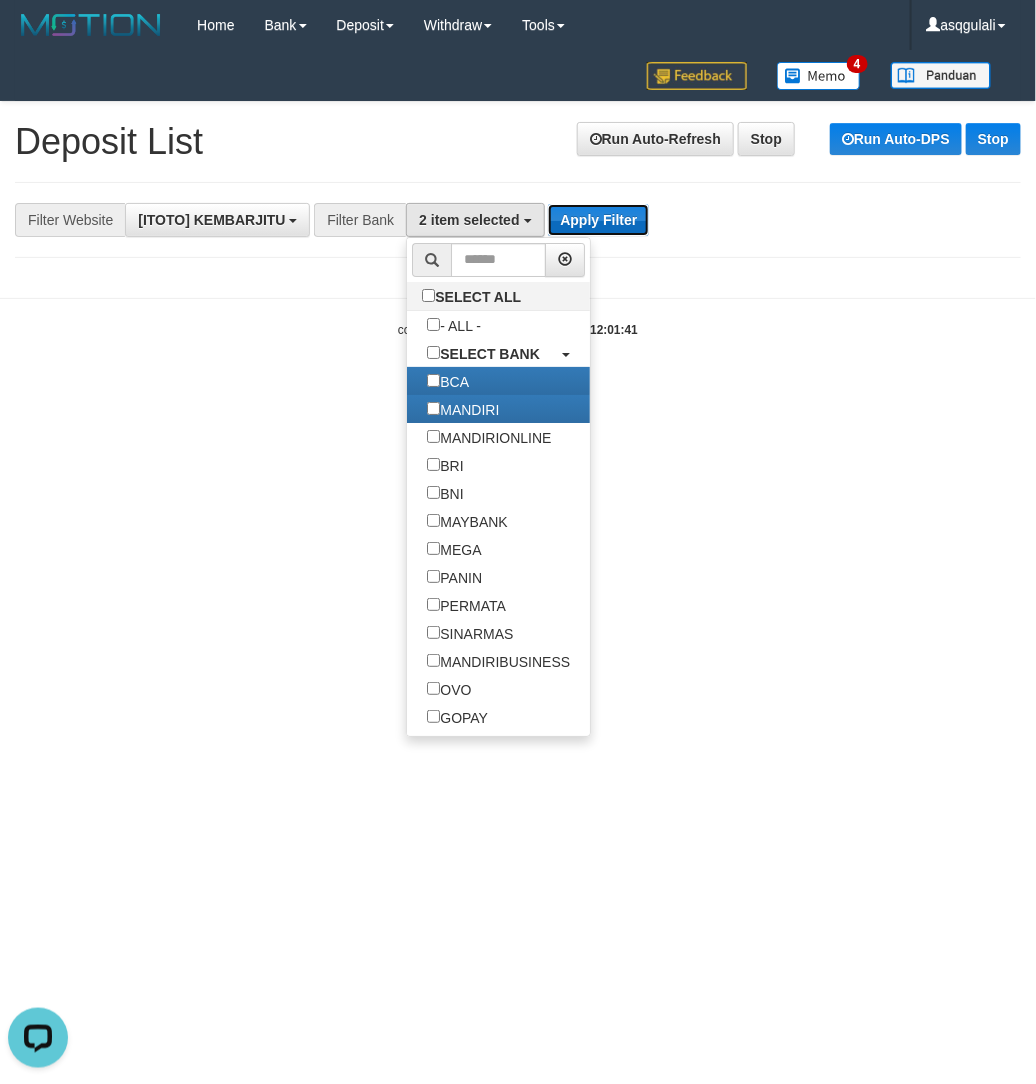 click on "Apply Filter" at bounding box center (598, 220) 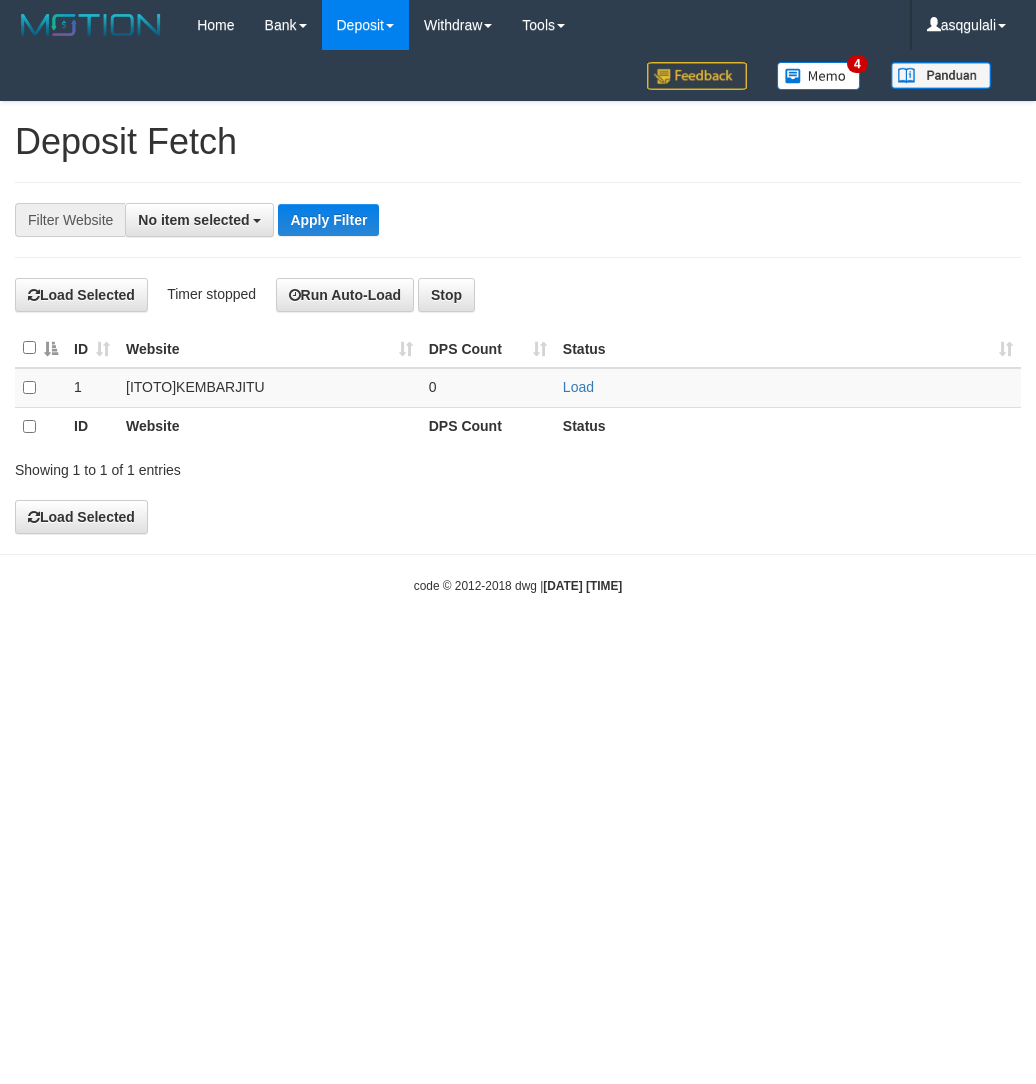 select 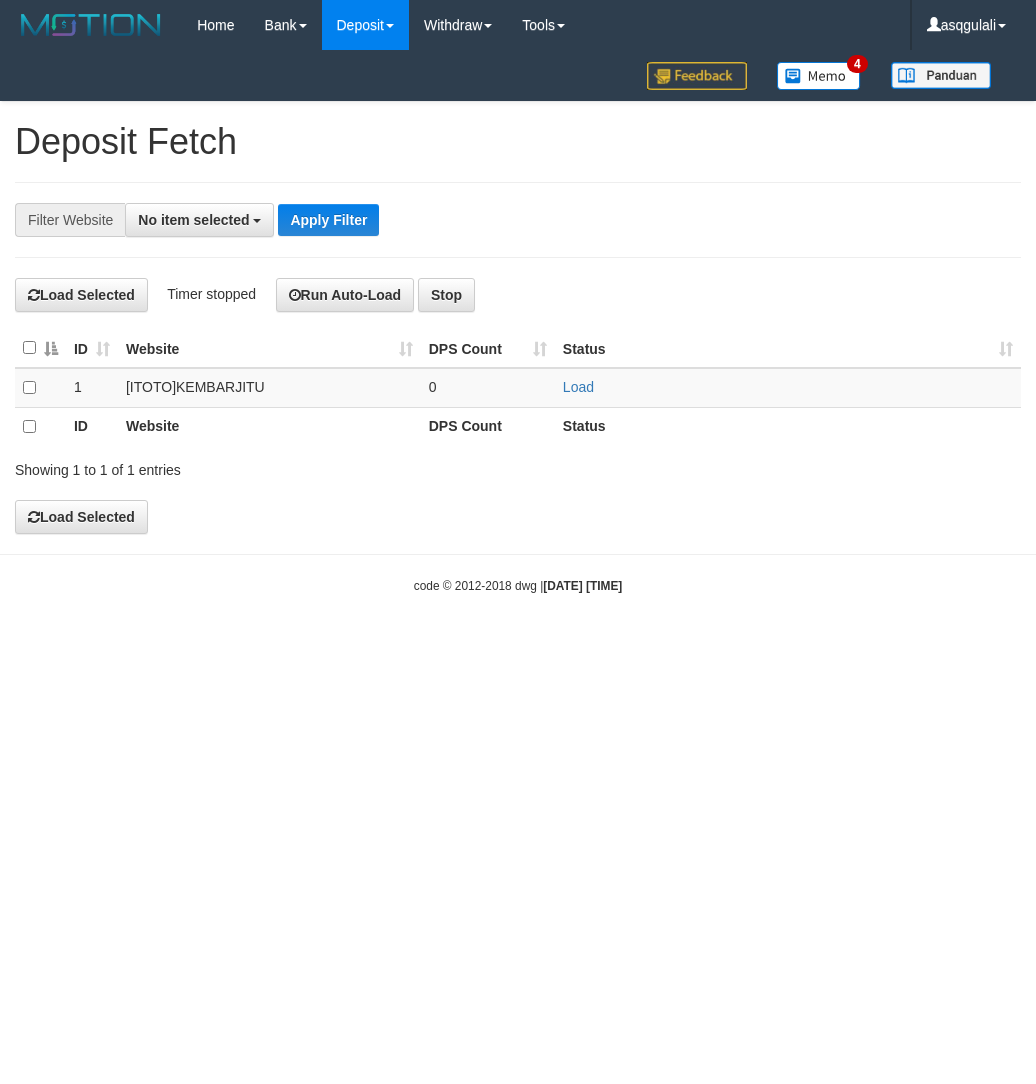 scroll, scrollTop: 0, scrollLeft: 0, axis: both 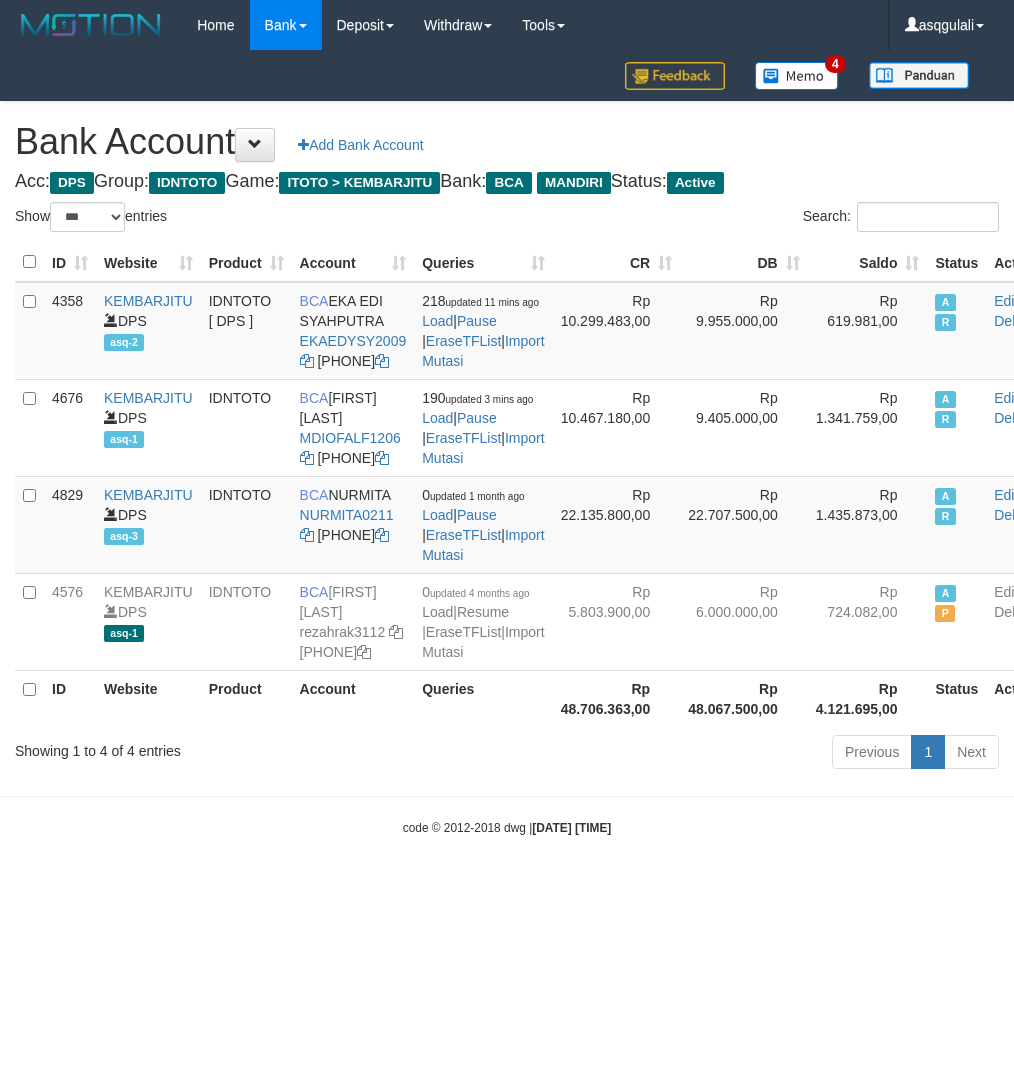 select on "***" 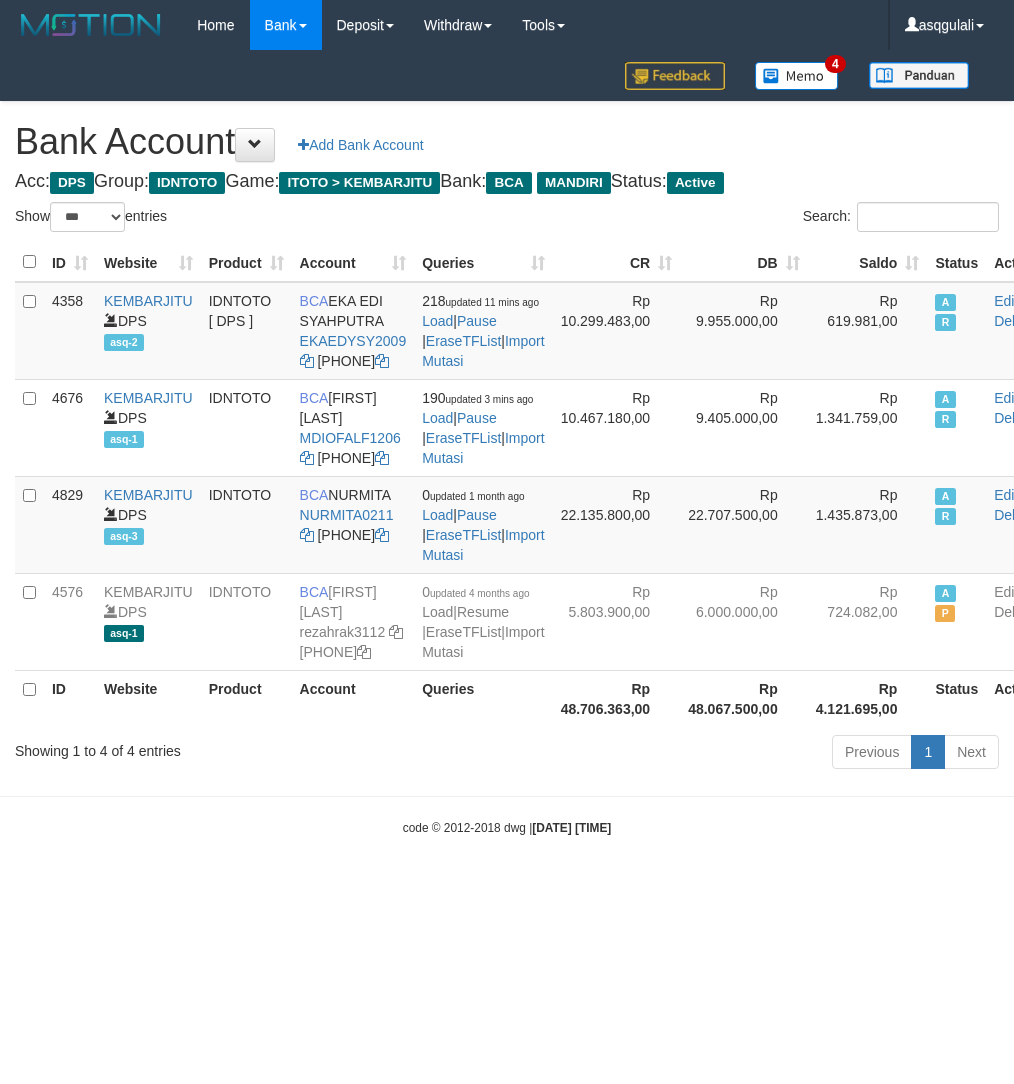 scroll, scrollTop: 0, scrollLeft: 0, axis: both 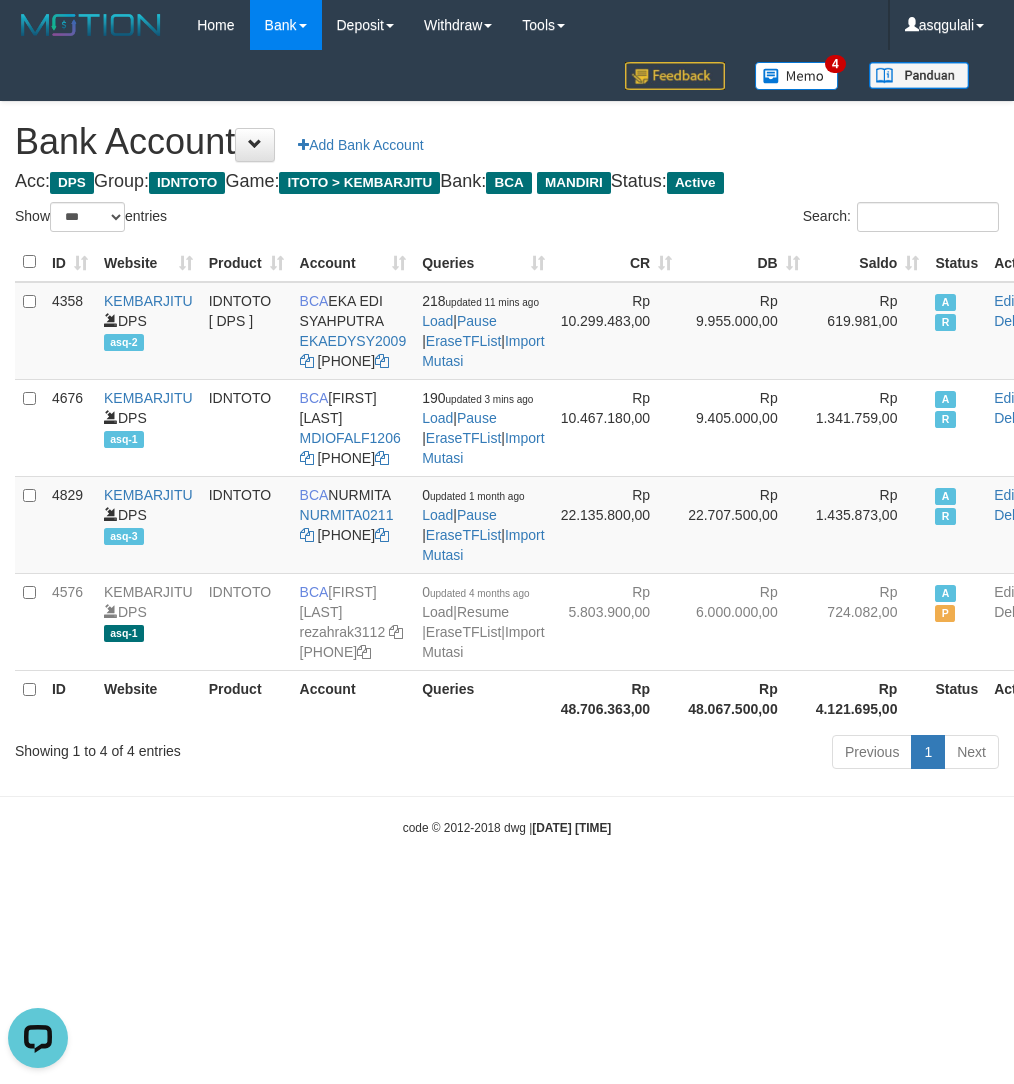 click on "Previous 1 Next" at bounding box center (719, 754) 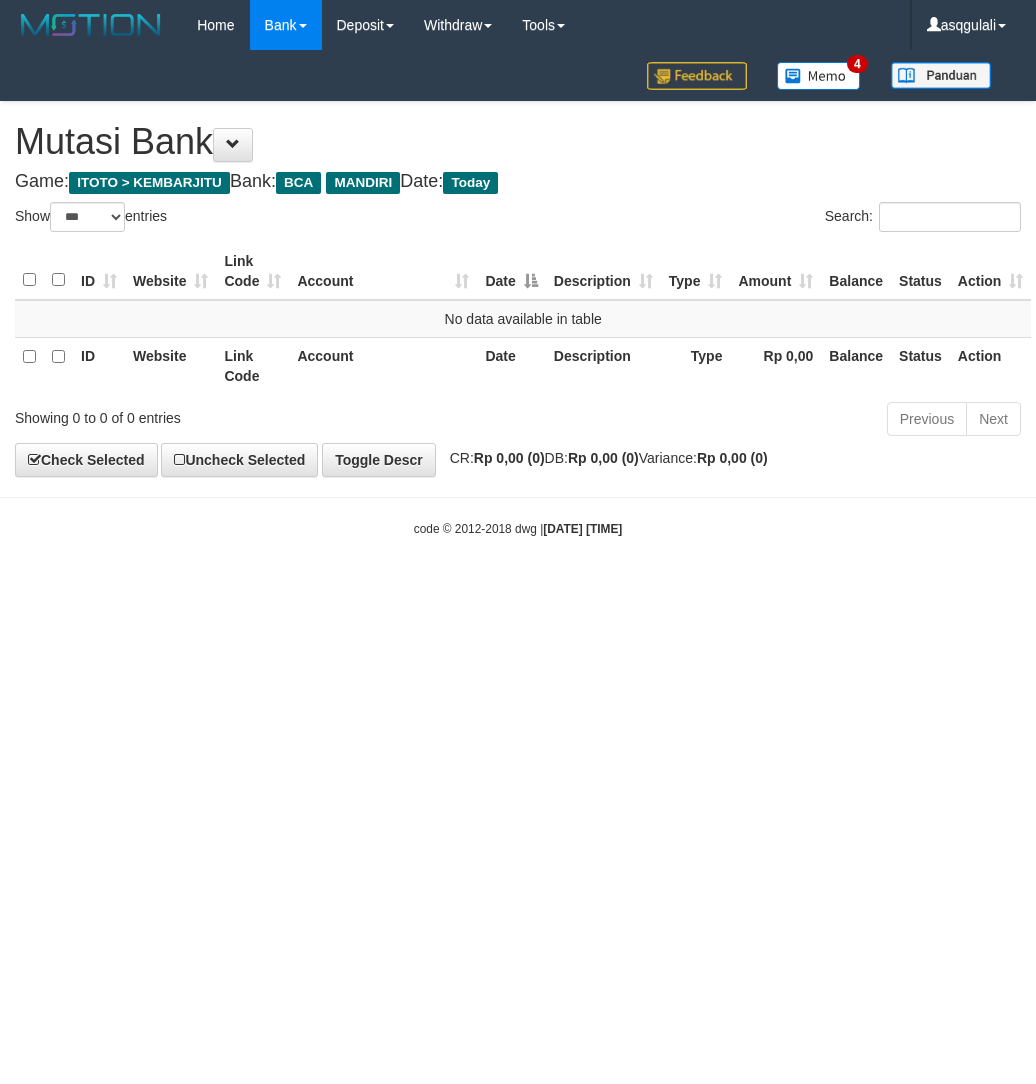 select on "***" 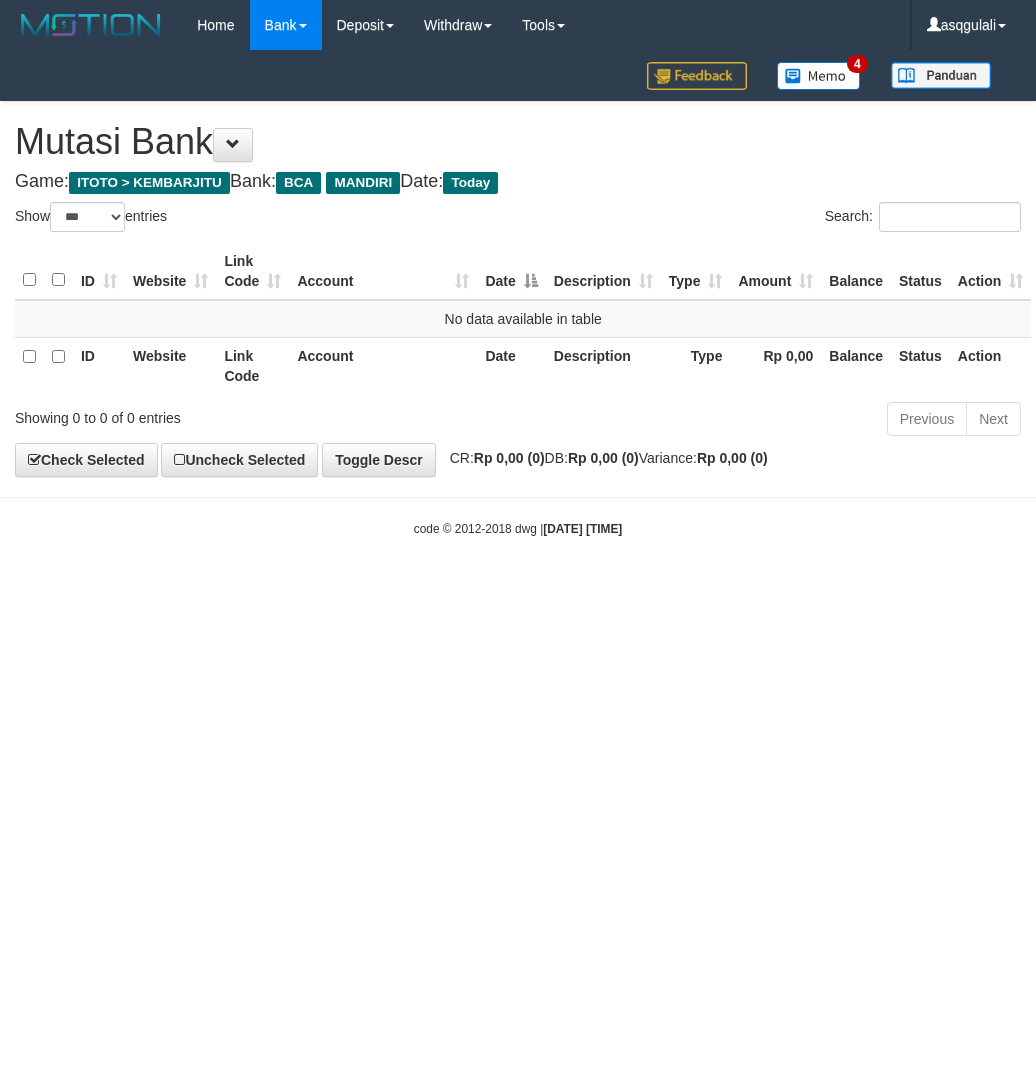 scroll, scrollTop: 0, scrollLeft: 0, axis: both 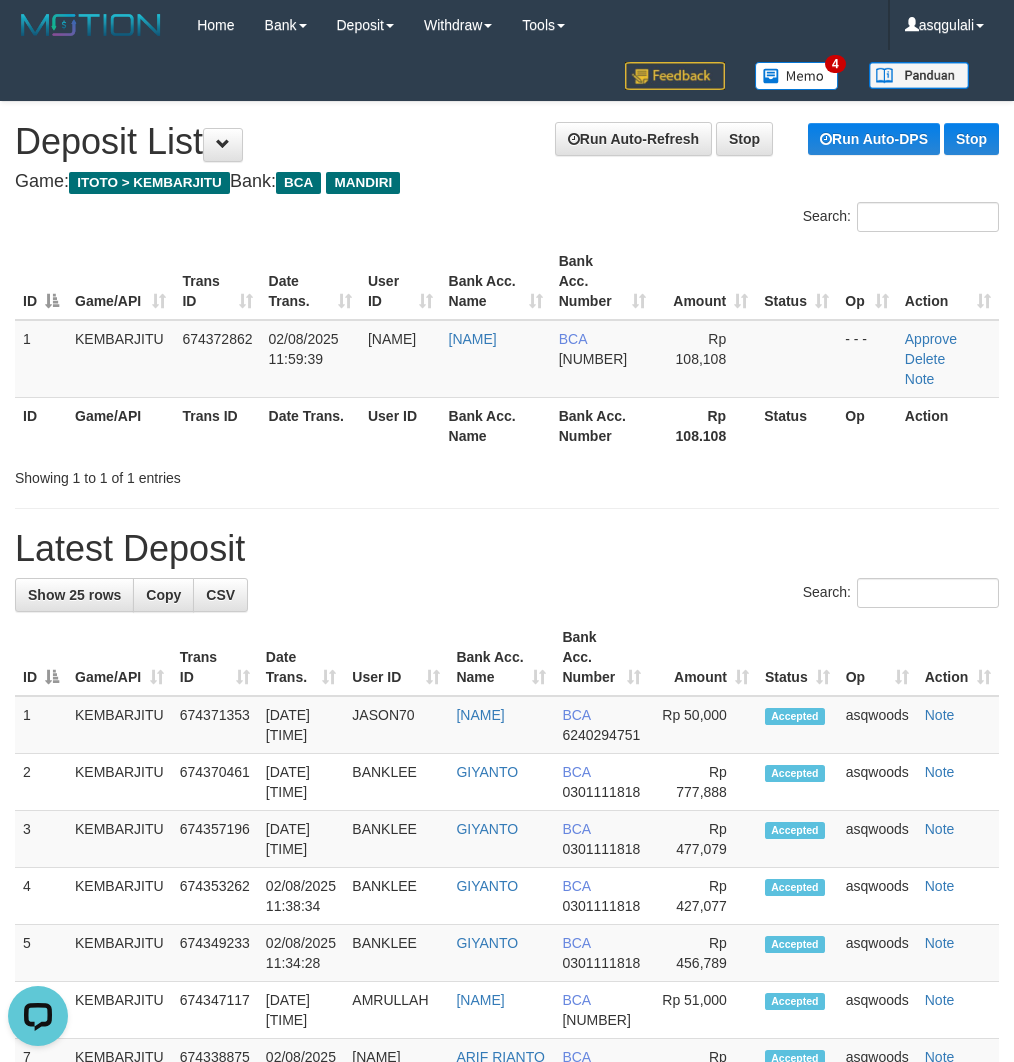 click on "Latest Deposit" at bounding box center [507, 549] 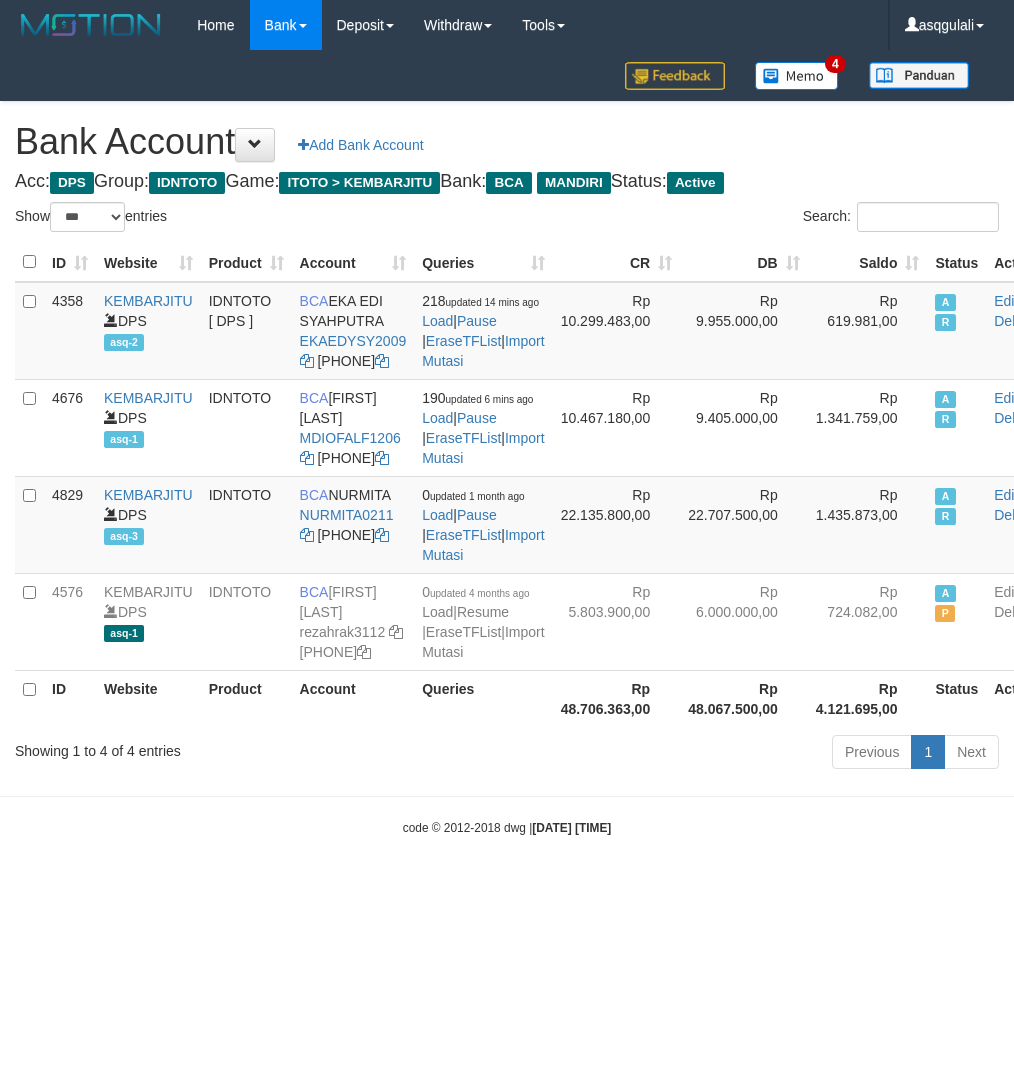 select on "***" 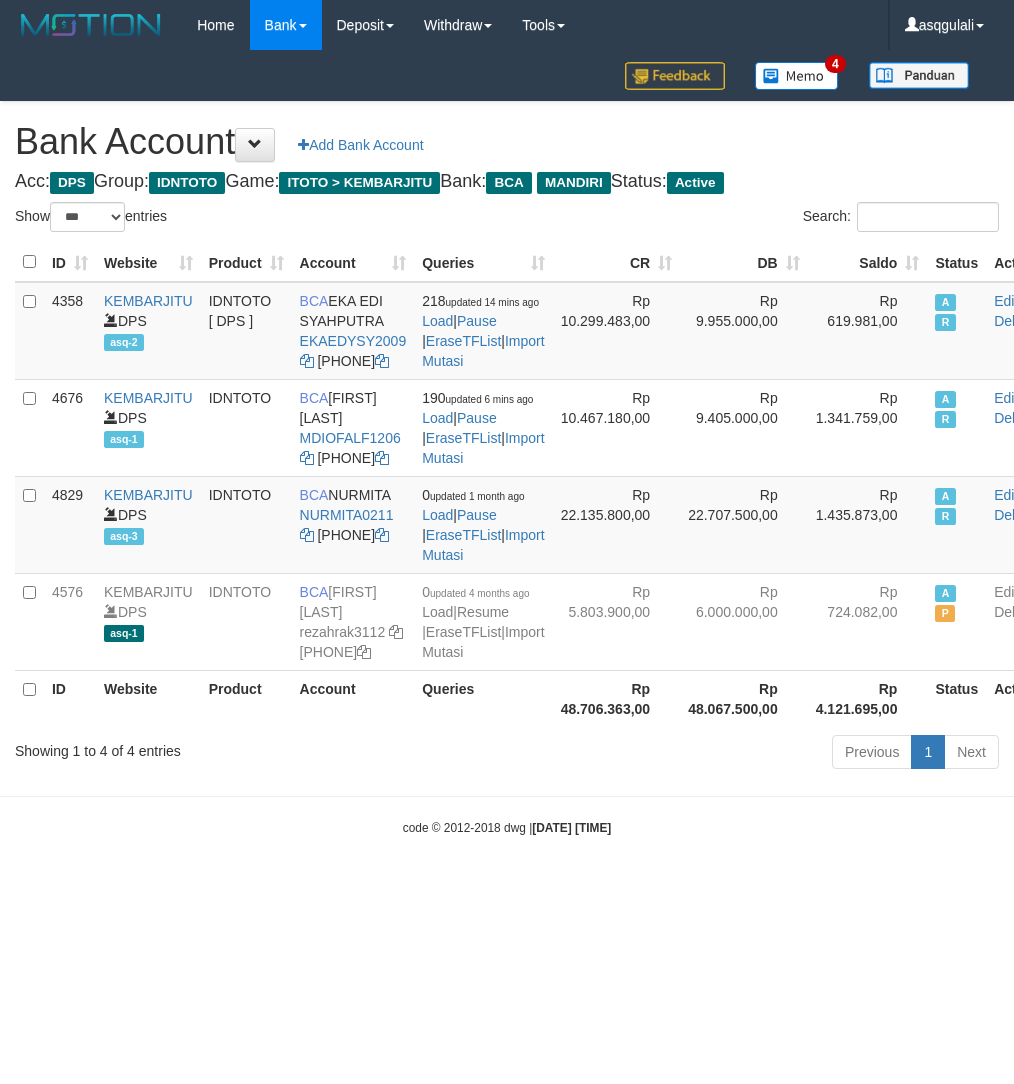 scroll, scrollTop: 0, scrollLeft: 0, axis: both 